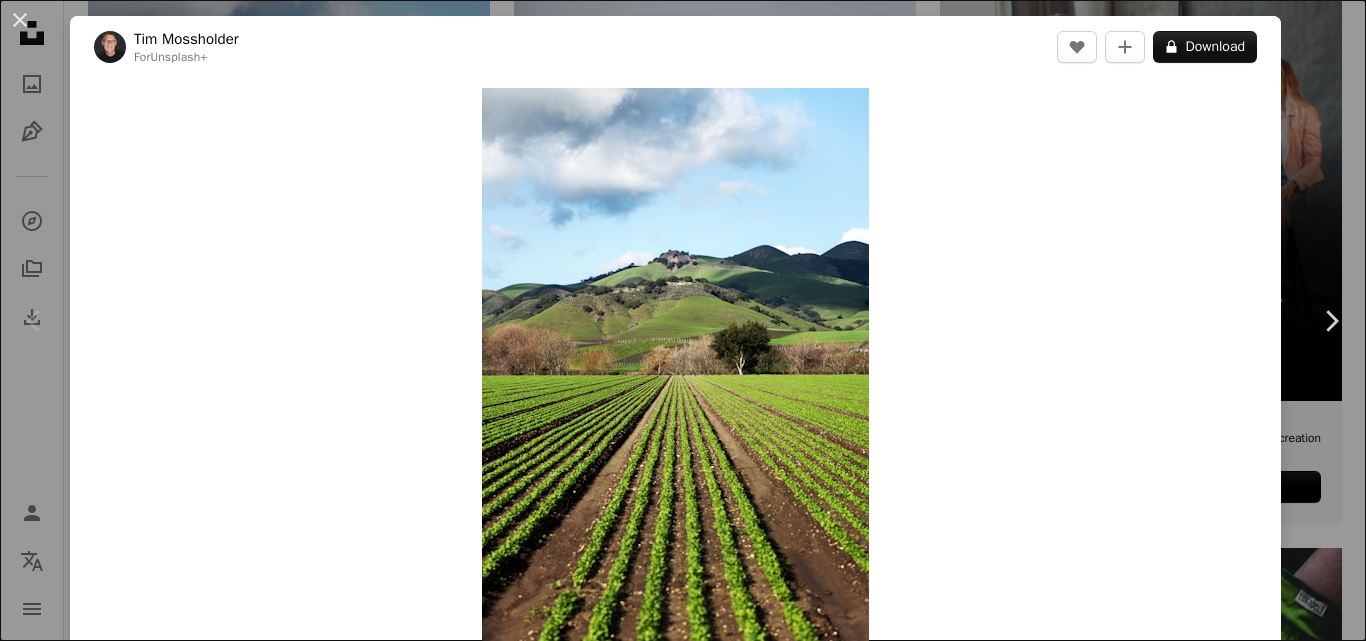 scroll, scrollTop: 500, scrollLeft: 0, axis: vertical 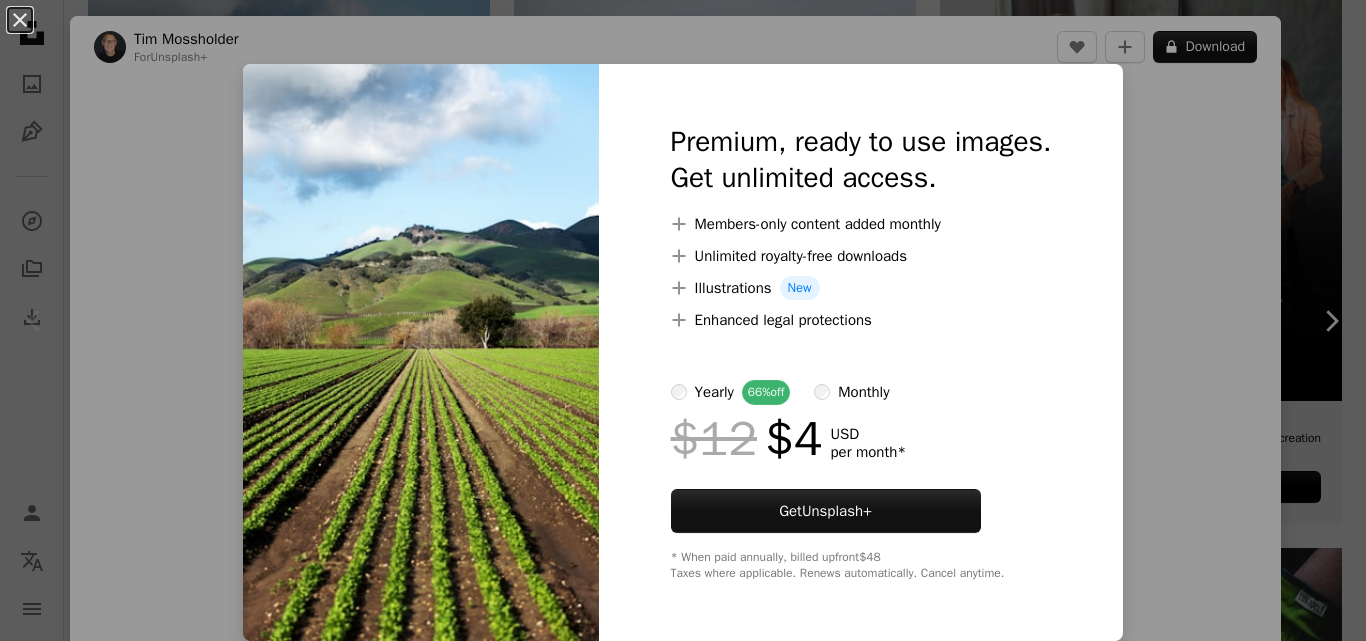 drag, startPoint x: 1256, startPoint y: 195, endPoint x: 1278, endPoint y: 391, distance: 197.23083 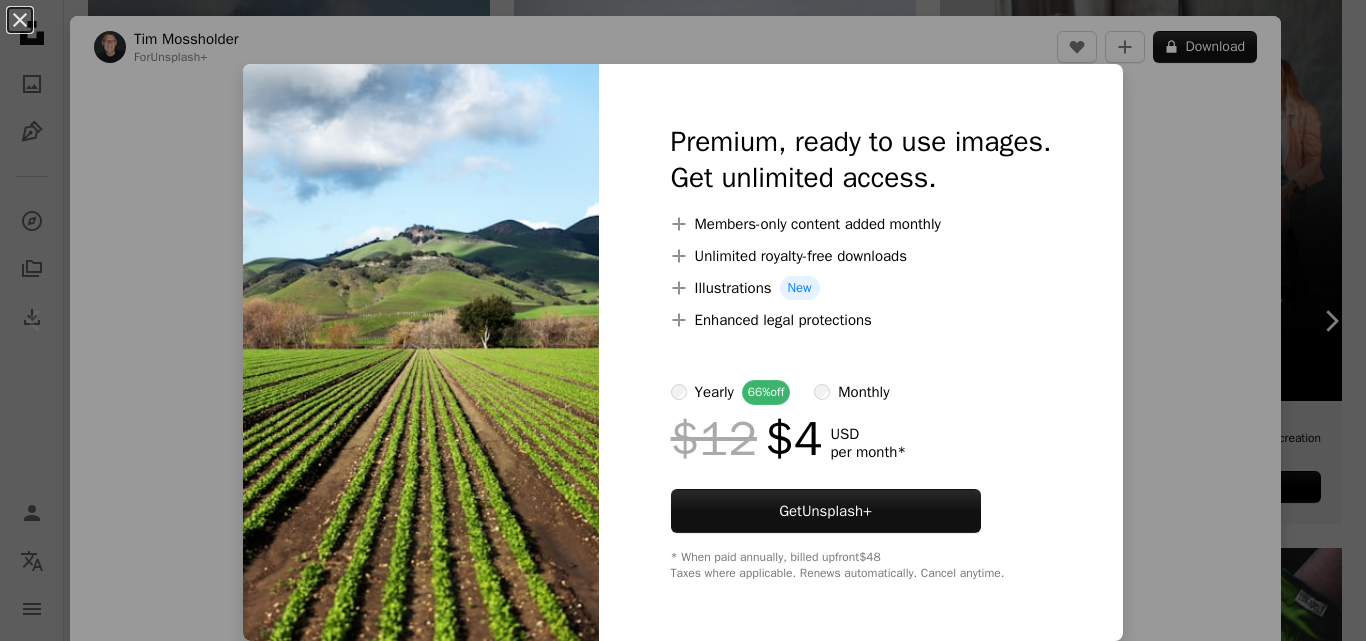 click on "An X shape" at bounding box center [20, 20] 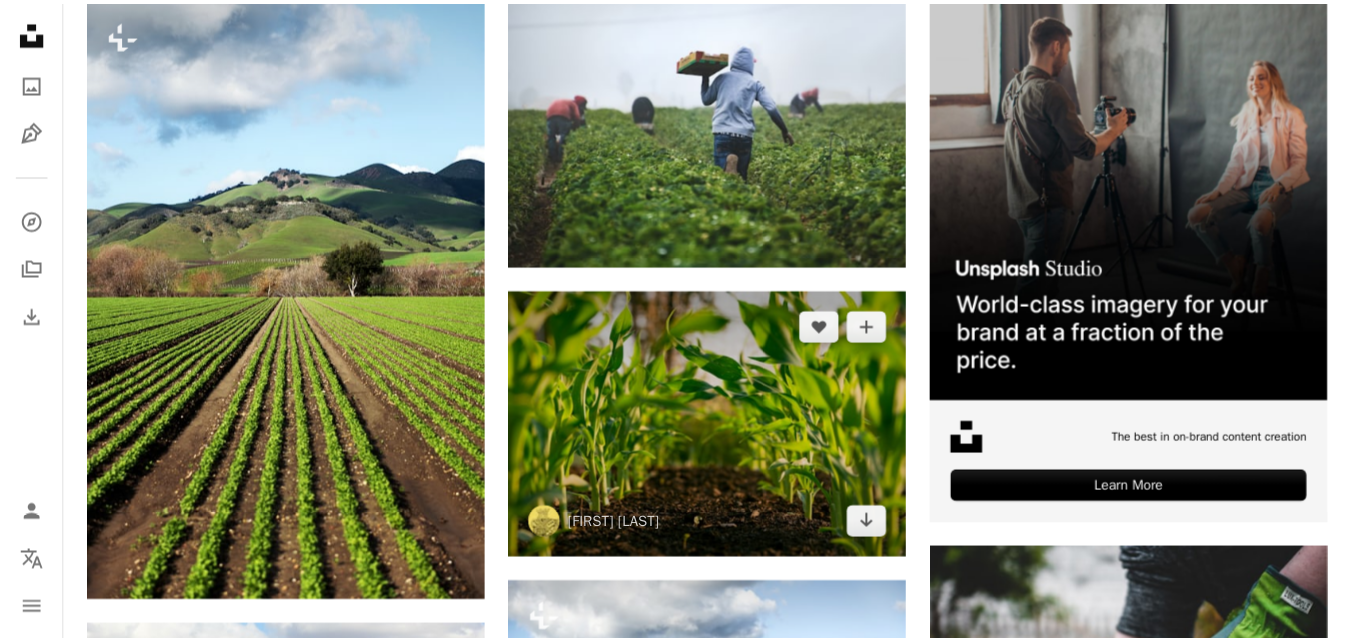 scroll, scrollTop: 600, scrollLeft: 0, axis: vertical 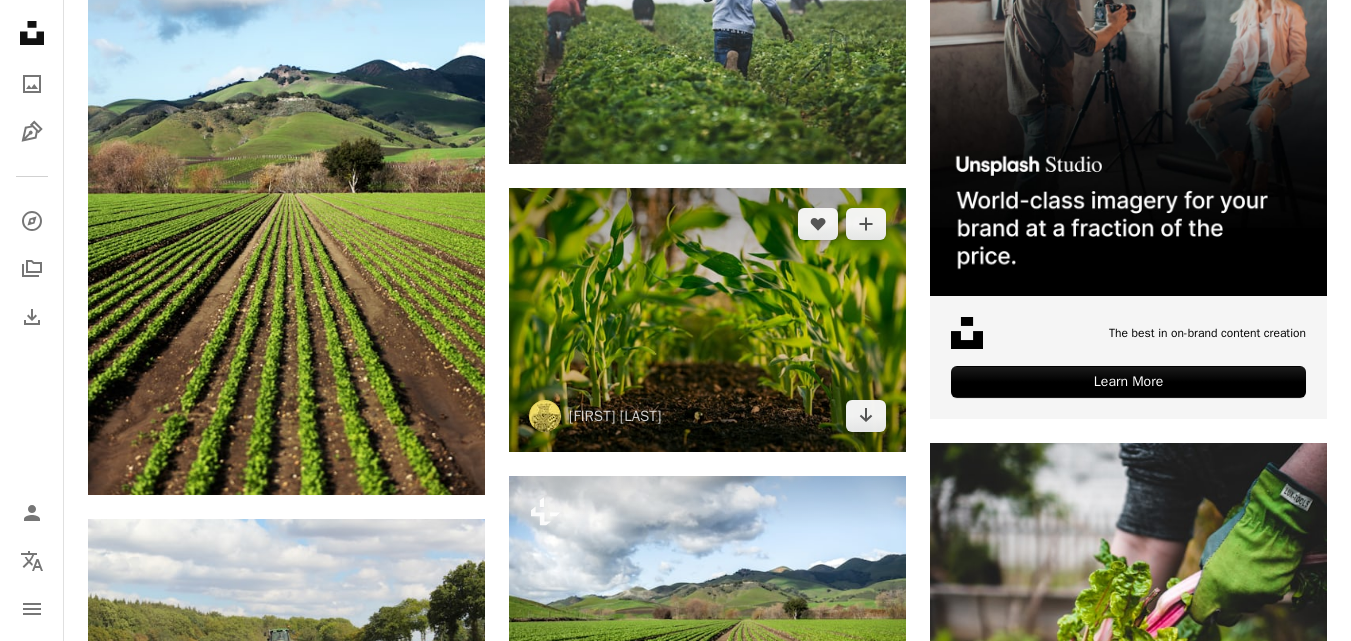 click on "Unsplash logo Unsplash Home" 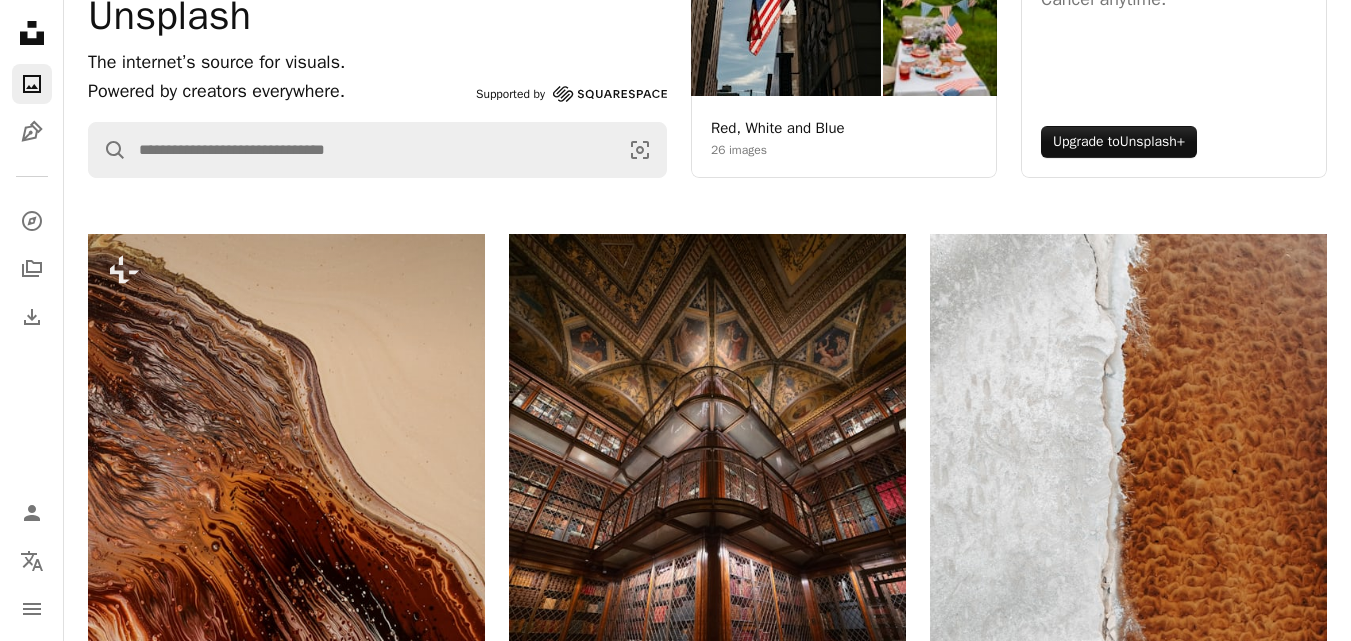scroll, scrollTop: 0, scrollLeft: 0, axis: both 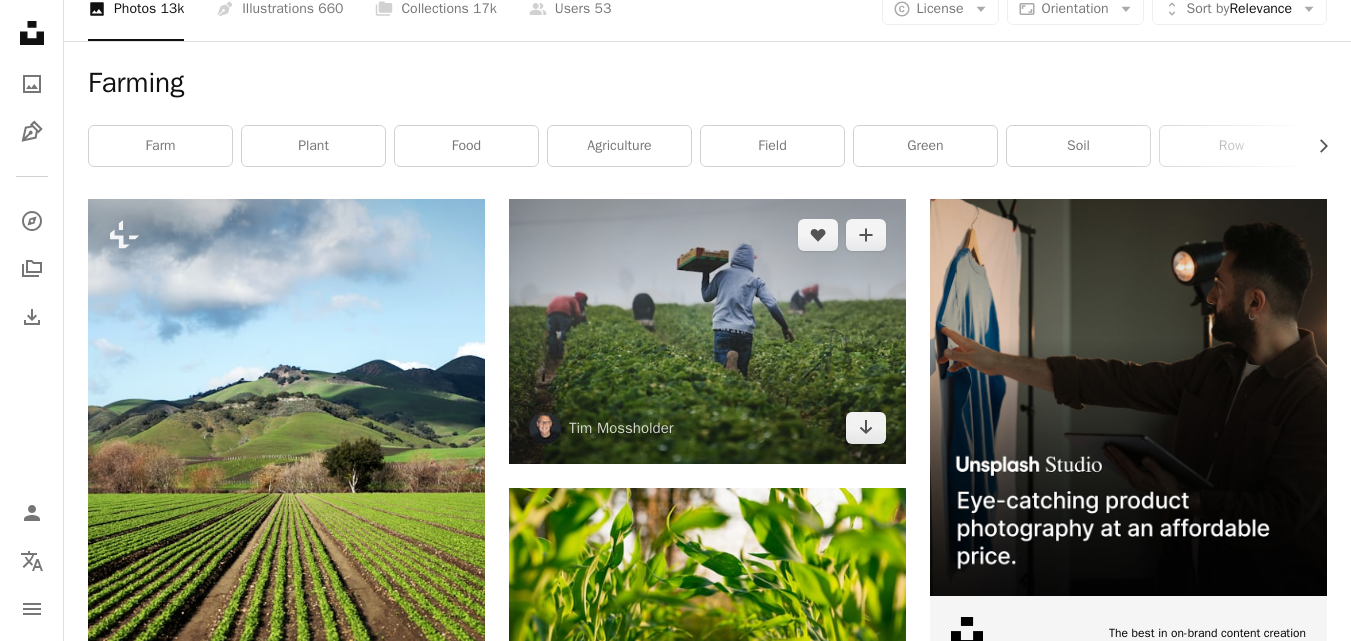 click at bounding box center (707, 331) 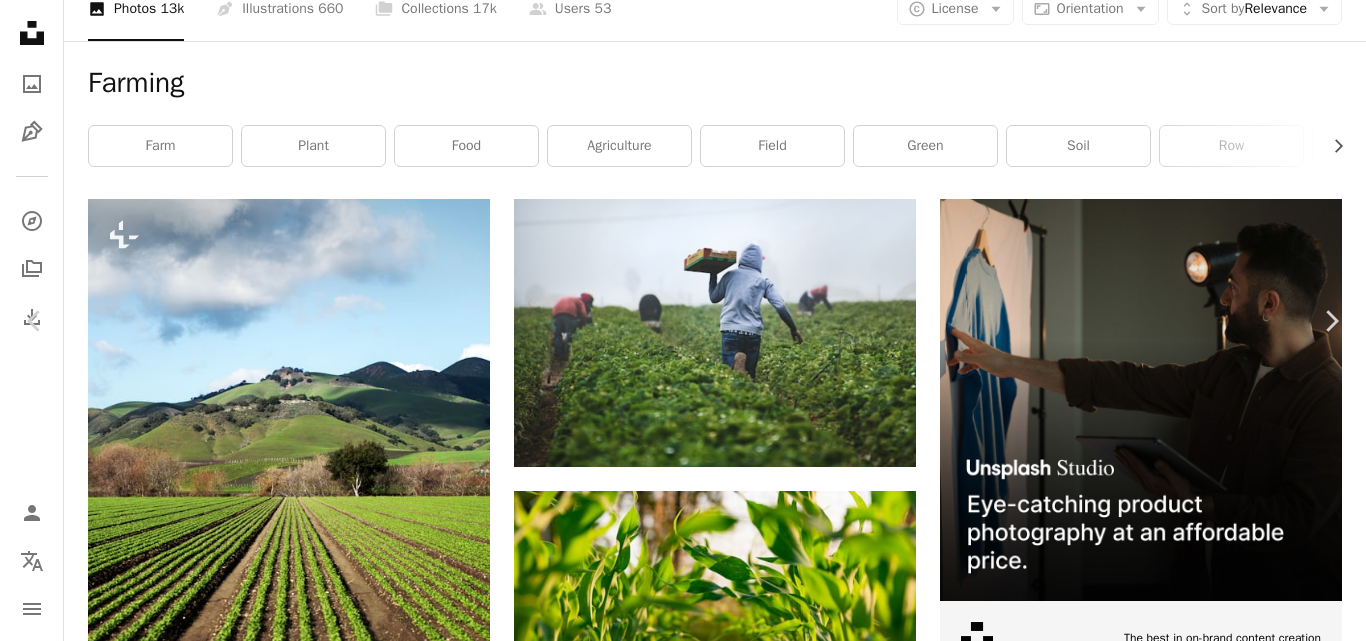 drag, startPoint x: 1174, startPoint y: 53, endPoint x: 1163, endPoint y: 56, distance: 11.401754 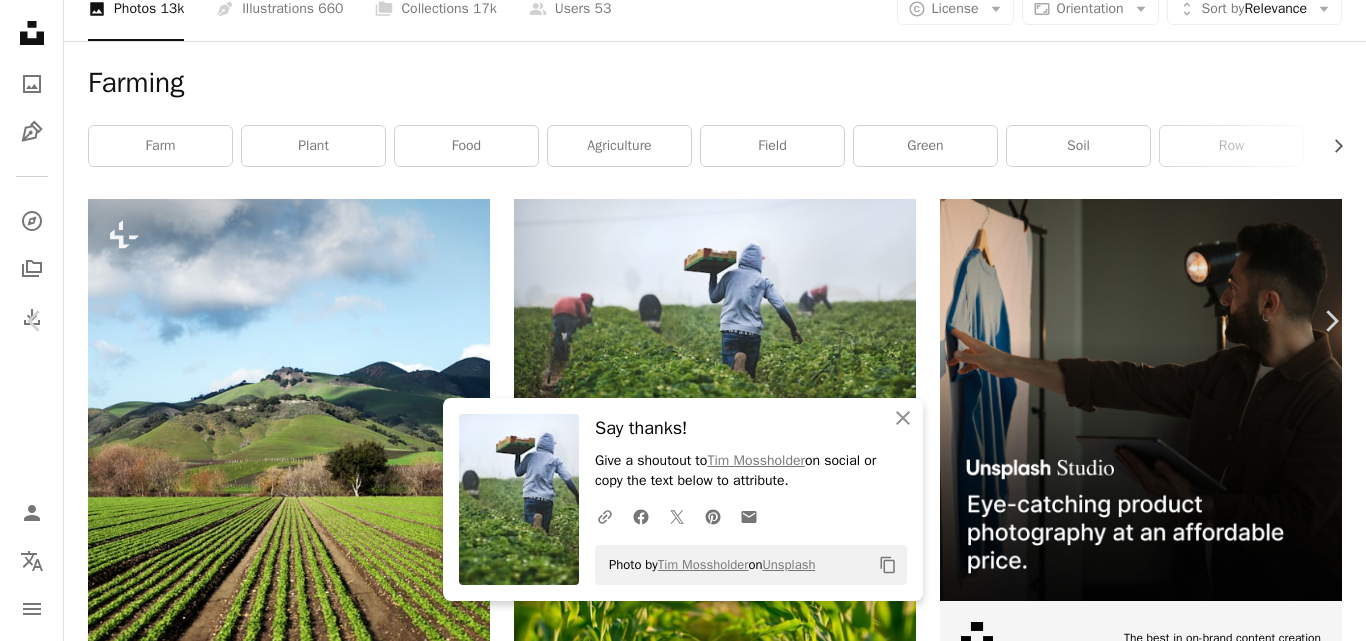 drag, startPoint x: 1297, startPoint y: 118, endPoint x: 673, endPoint y: 2, distance: 634.6905 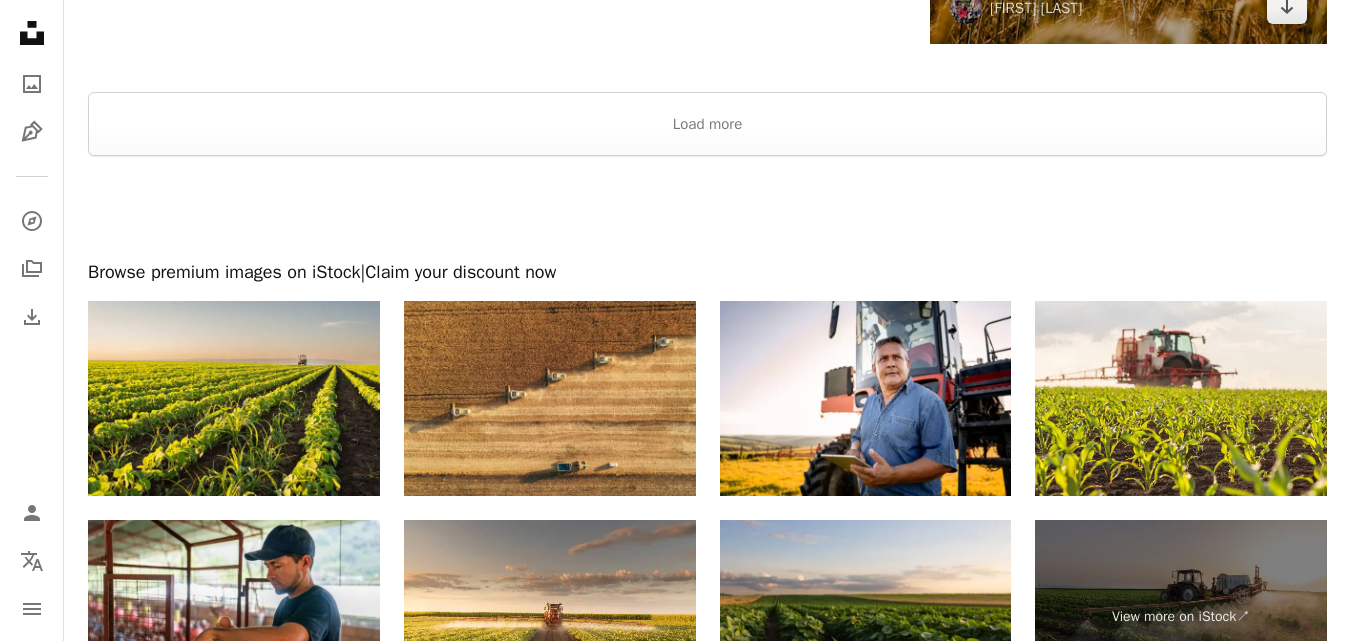 scroll, scrollTop: 3900, scrollLeft: 0, axis: vertical 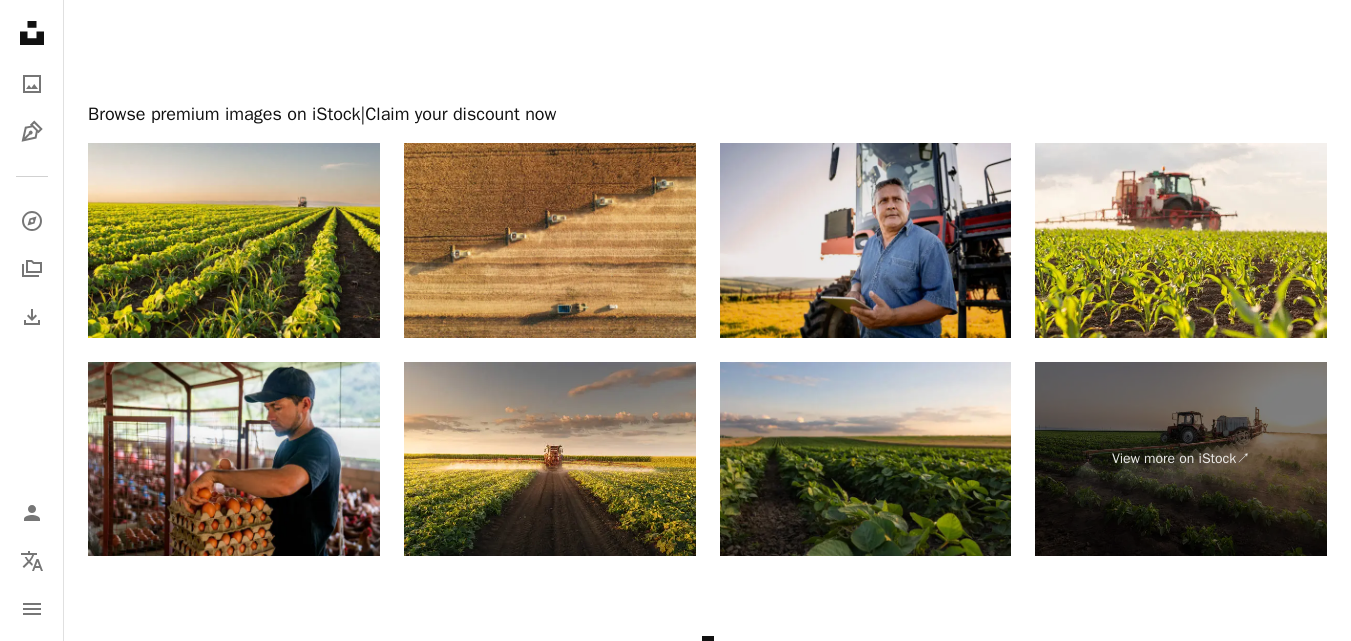 click at bounding box center [866, 240] 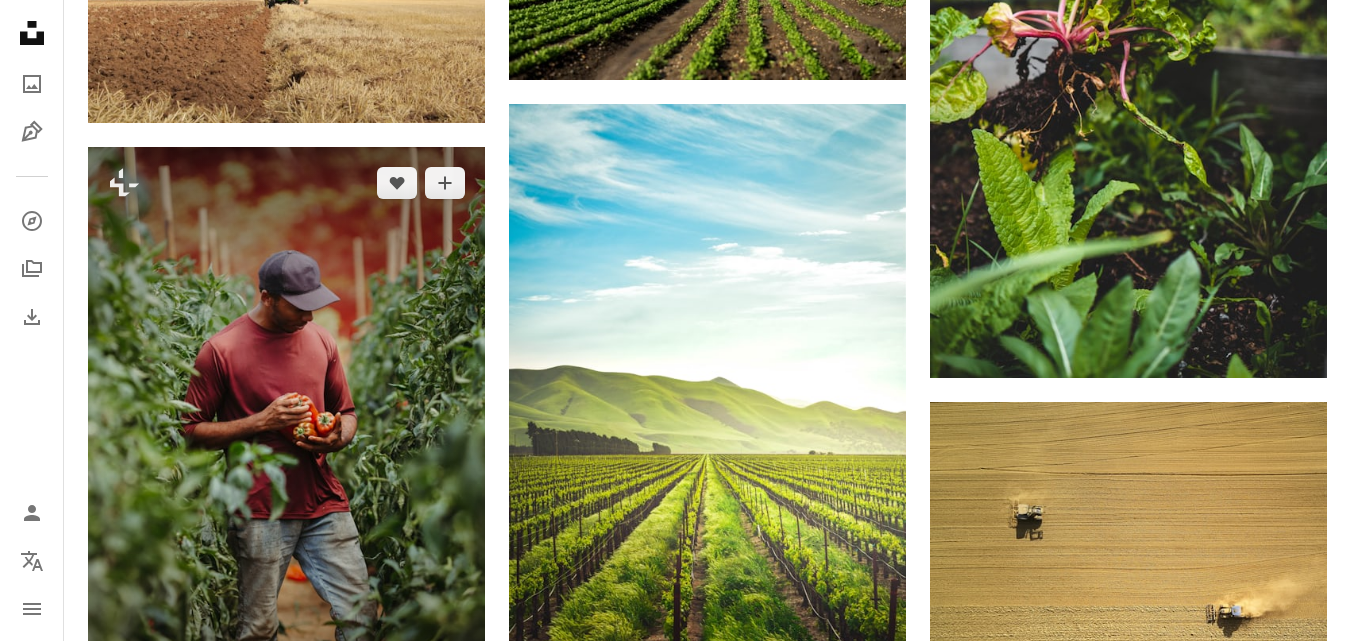 scroll, scrollTop: 1400, scrollLeft: 0, axis: vertical 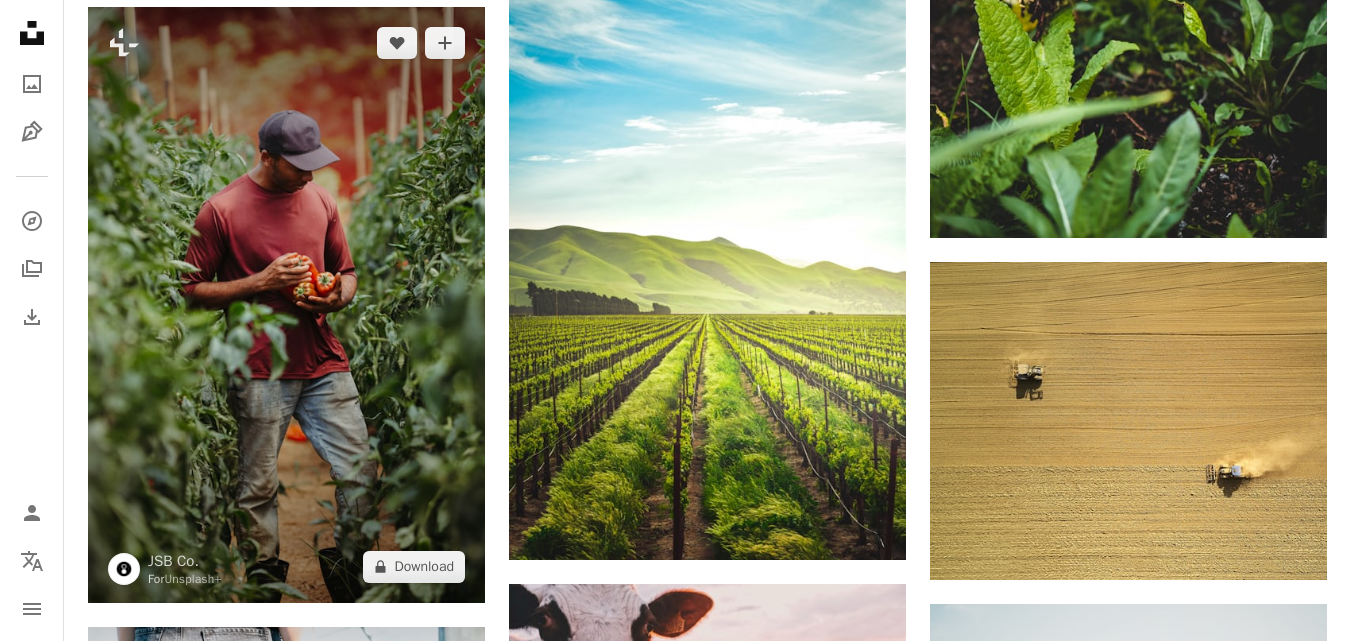 click at bounding box center (286, 305) 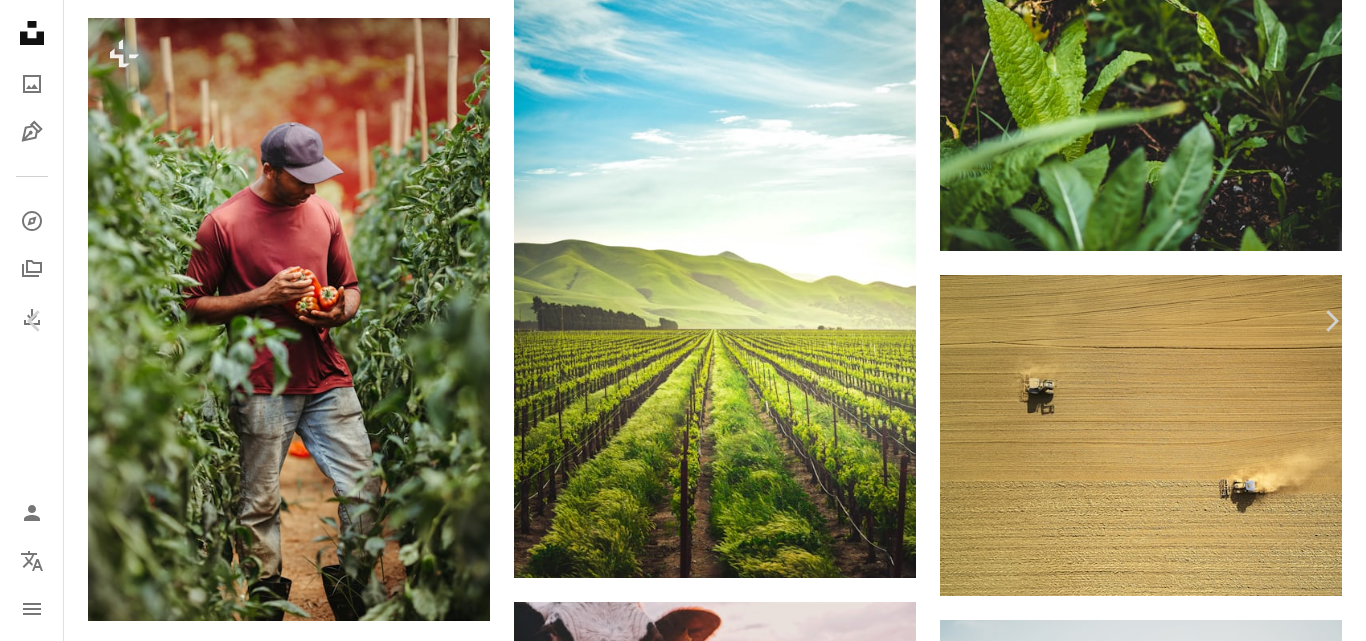 click on "An X shape" at bounding box center (20, 20) 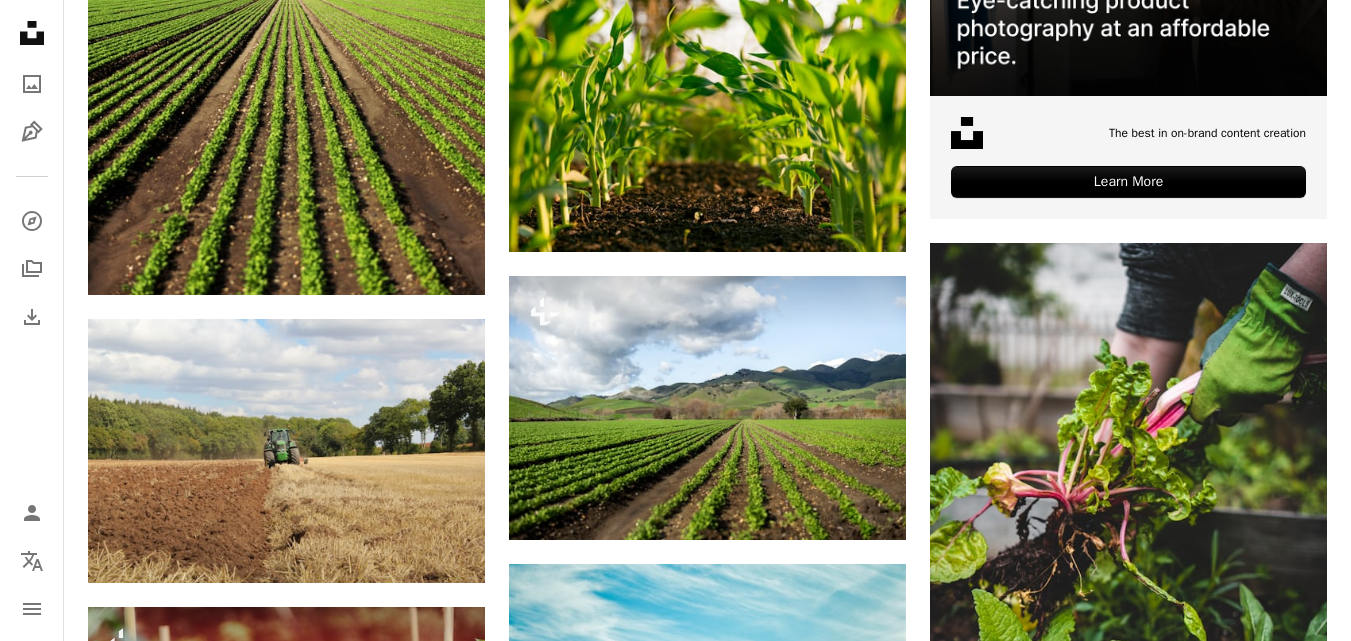 scroll, scrollTop: 600, scrollLeft: 0, axis: vertical 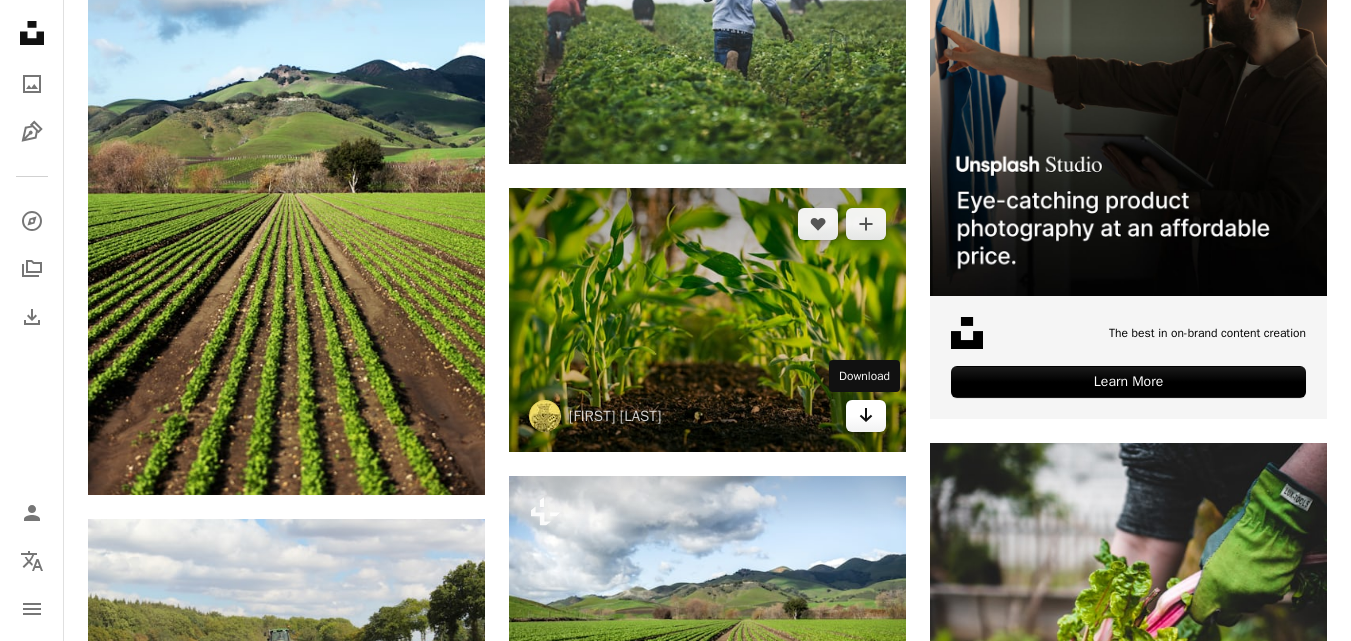 click on "Arrow pointing down" 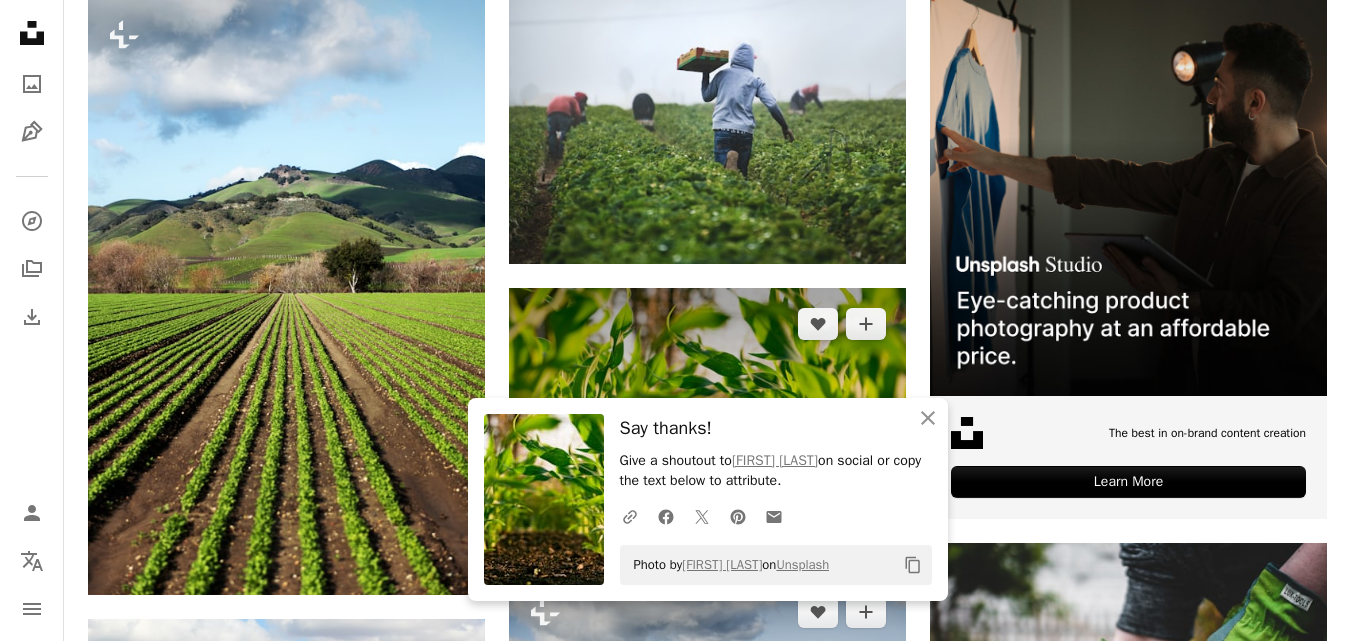 scroll, scrollTop: 800, scrollLeft: 0, axis: vertical 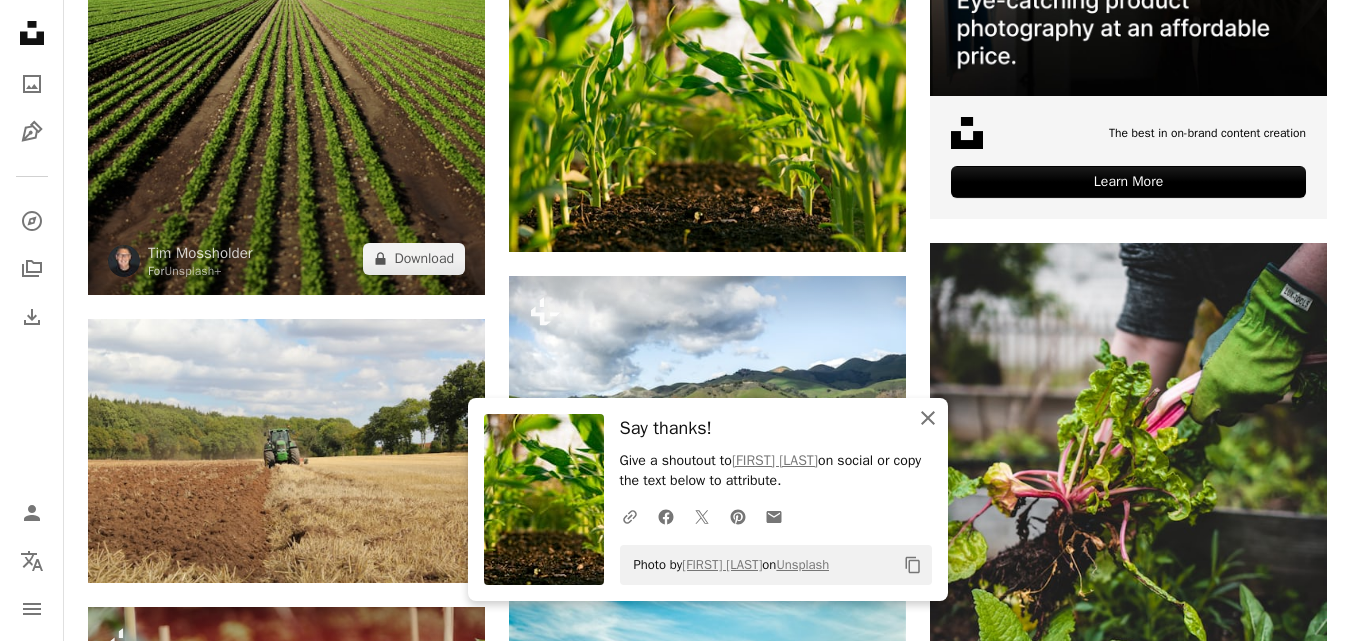 click 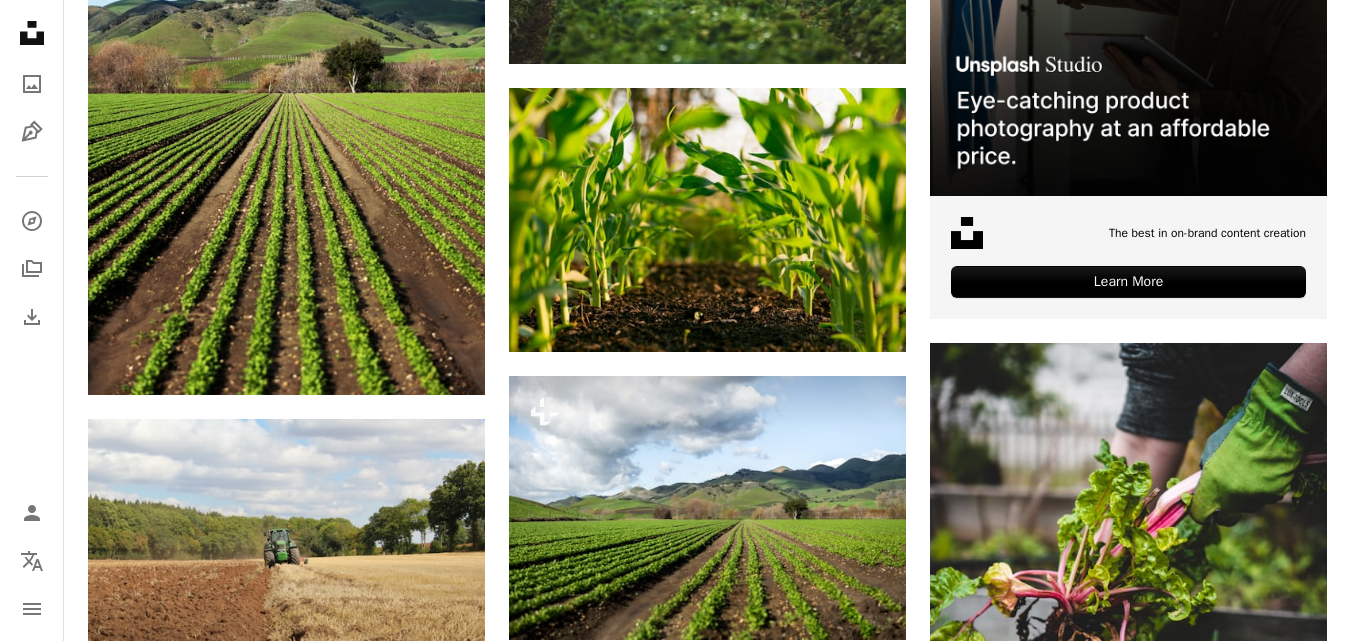 scroll, scrollTop: 0, scrollLeft: 0, axis: both 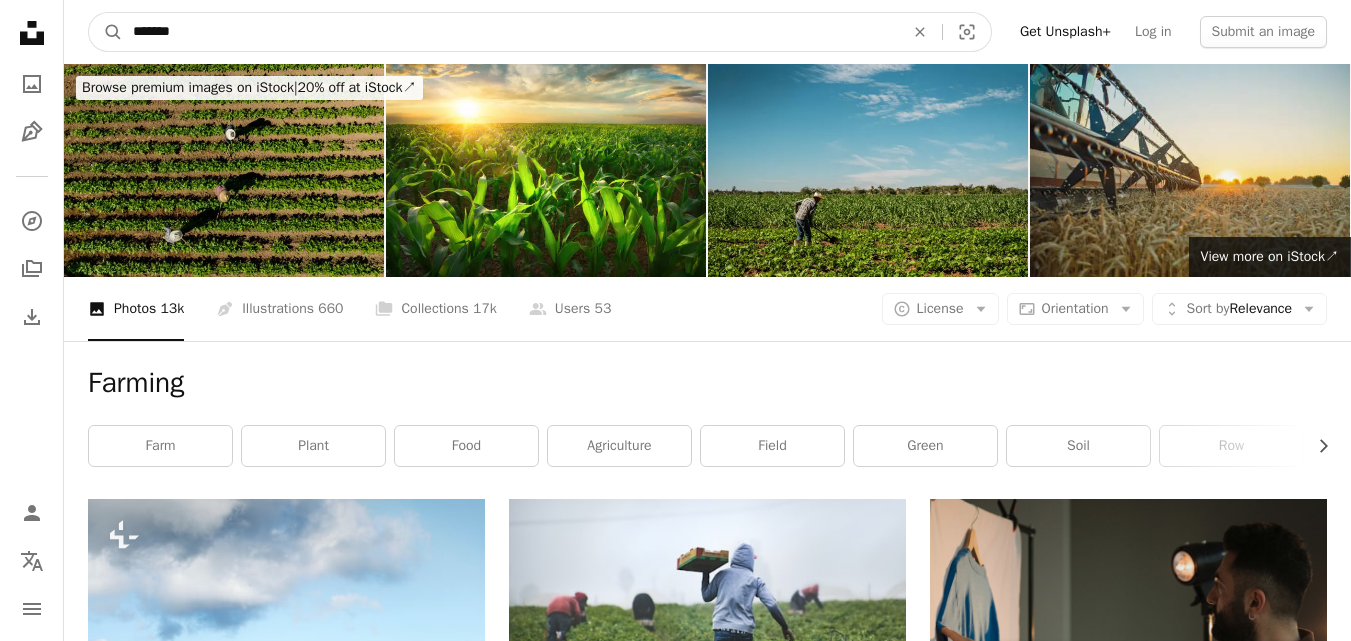 click on "A magnifying glass ******* An X shape Visual search" at bounding box center [540, 32] 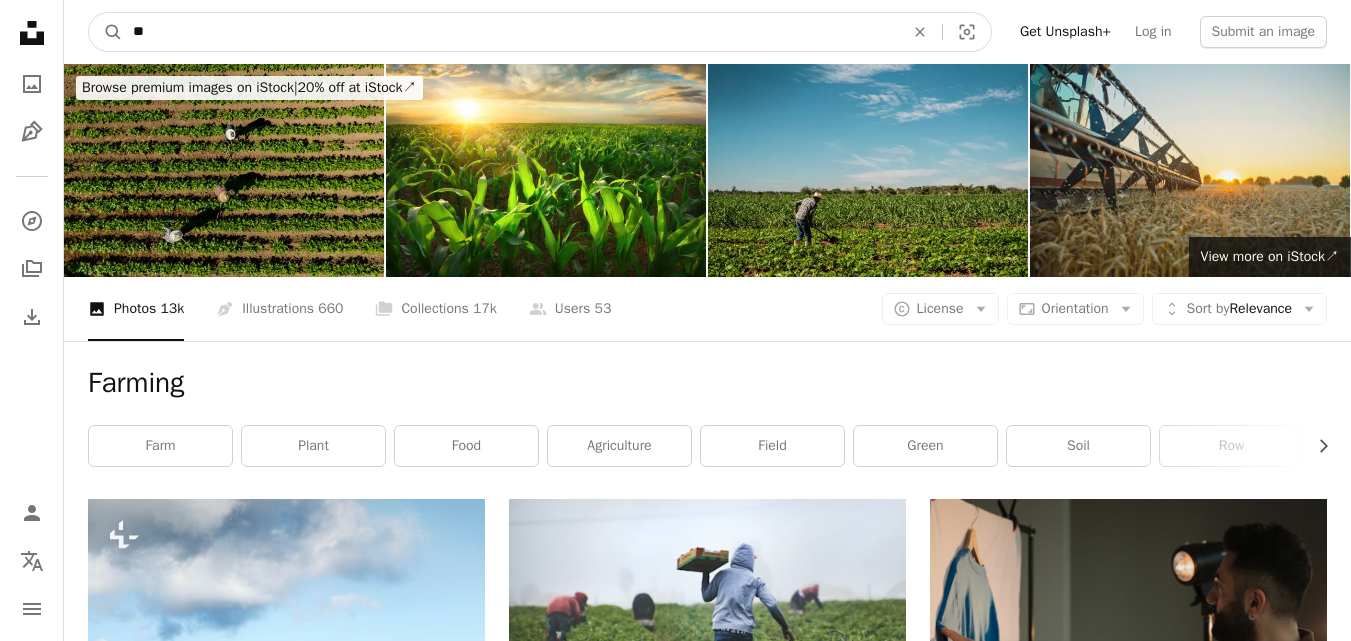 type on "*" 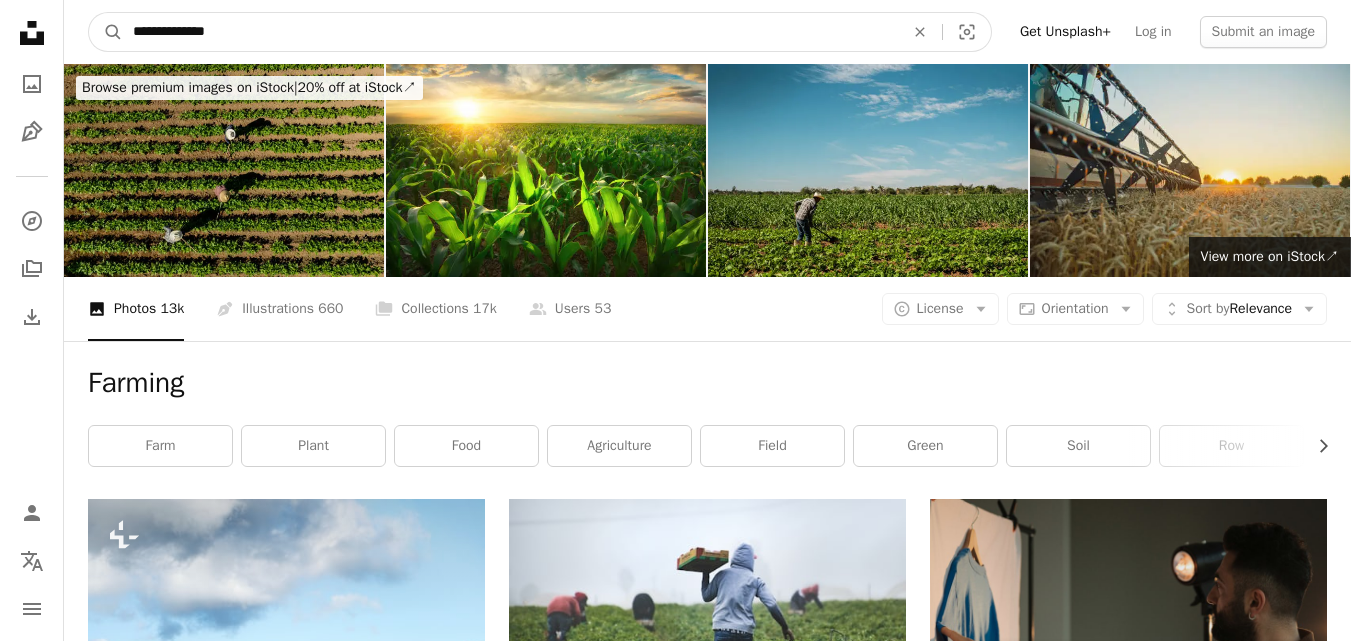 type on "**********" 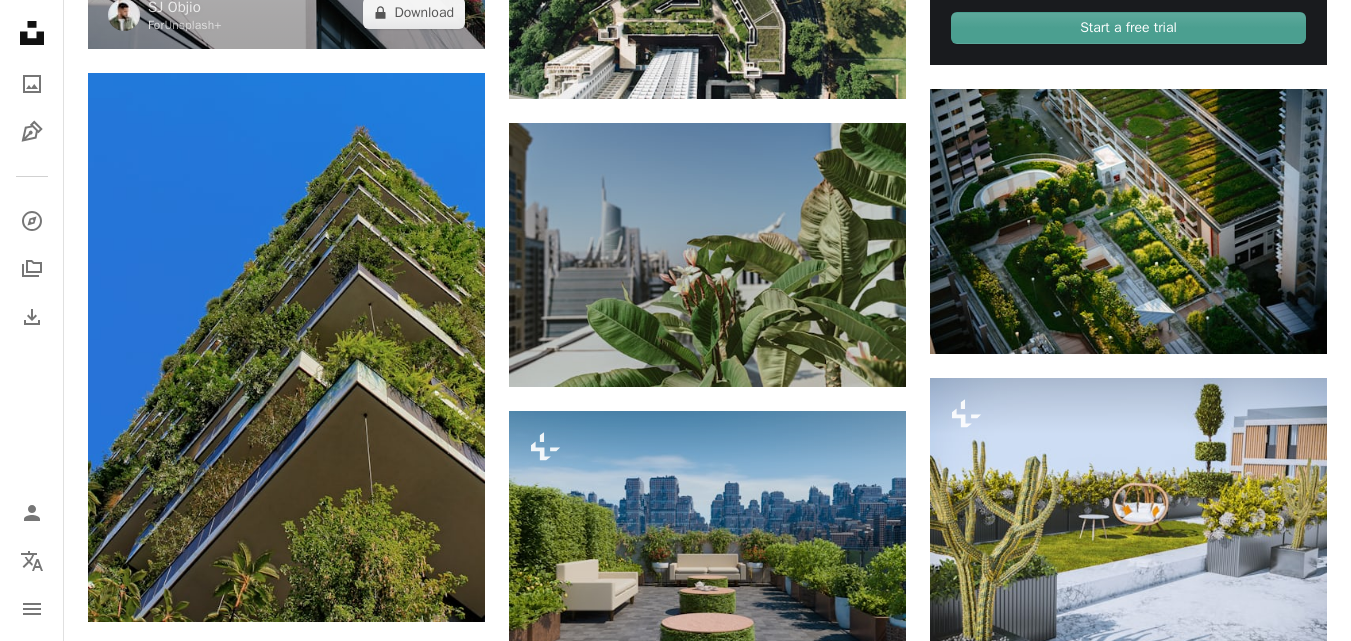 scroll, scrollTop: 1100, scrollLeft: 0, axis: vertical 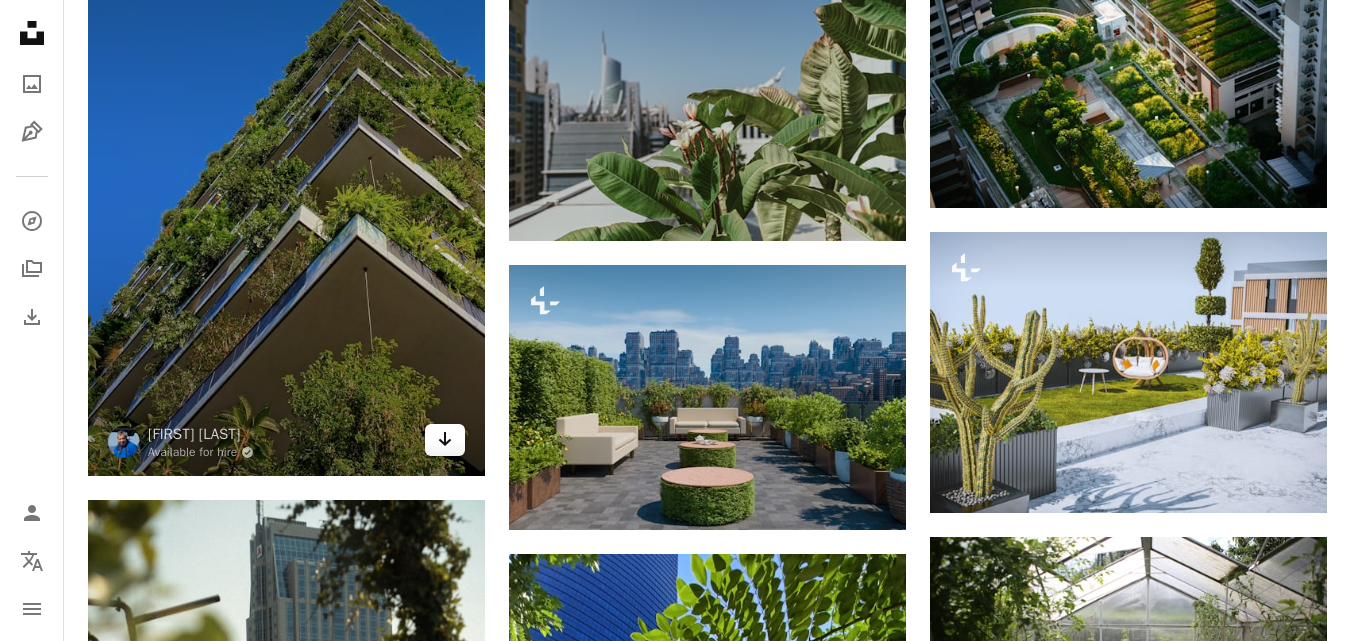 click on "Arrow pointing down" 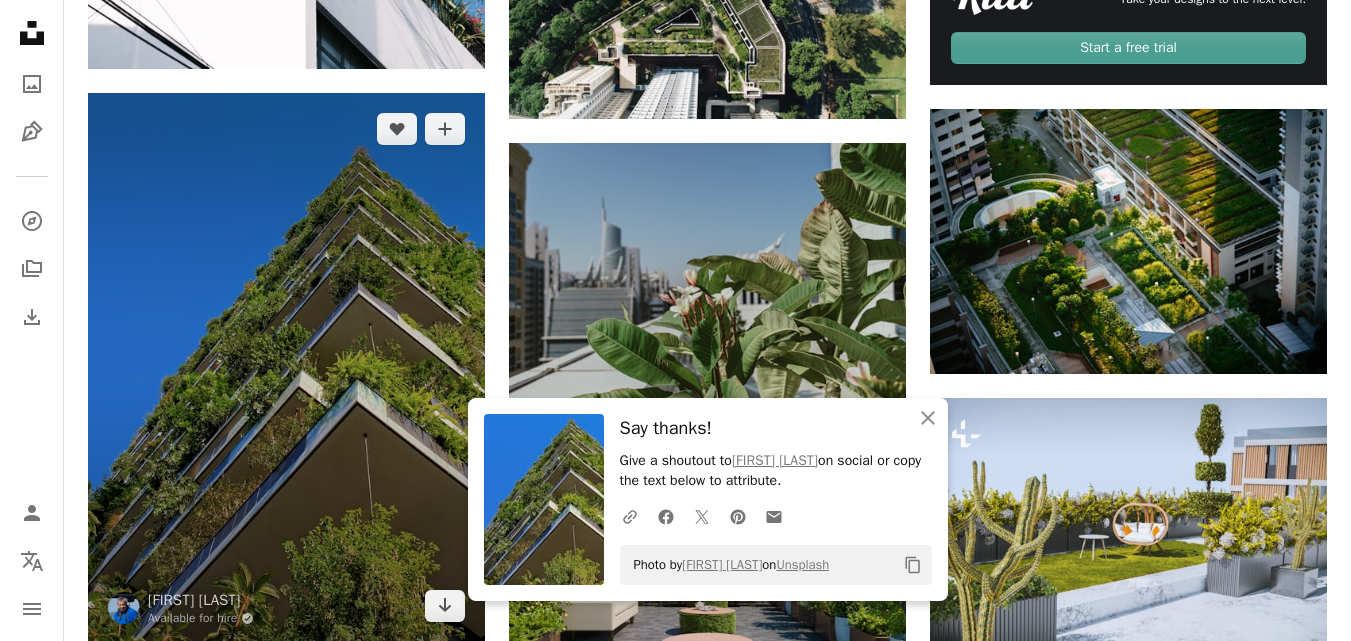 scroll, scrollTop: 900, scrollLeft: 0, axis: vertical 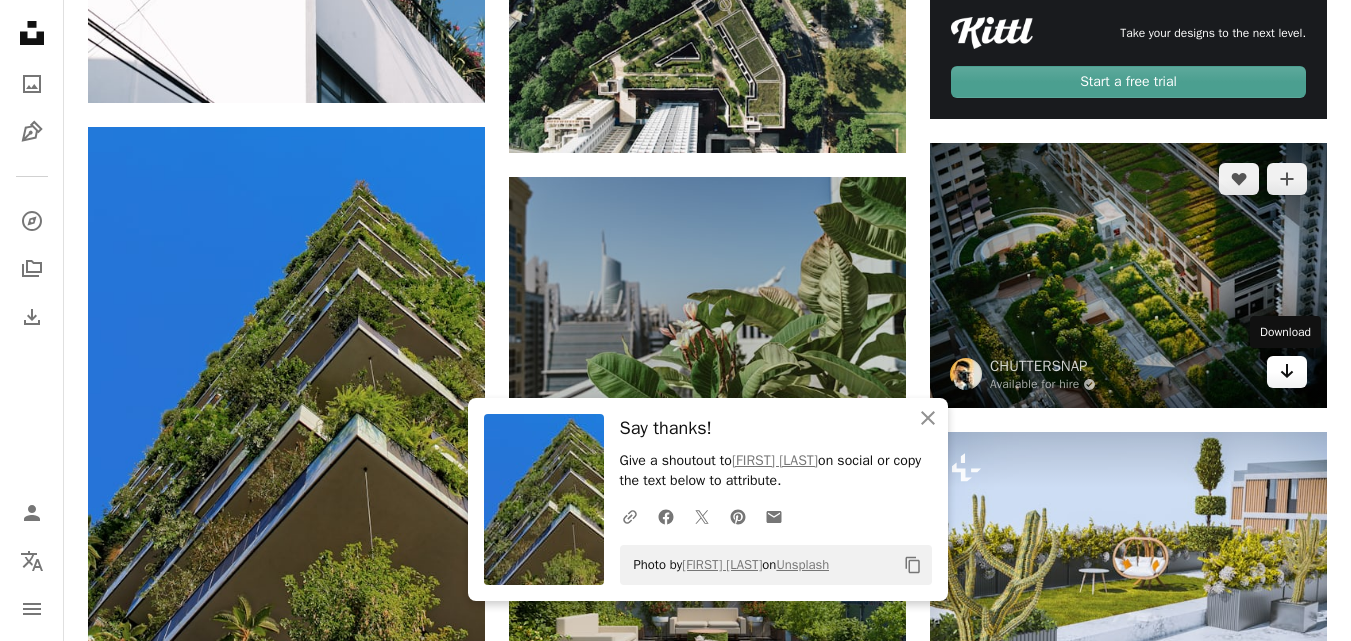 click on "Arrow pointing down" 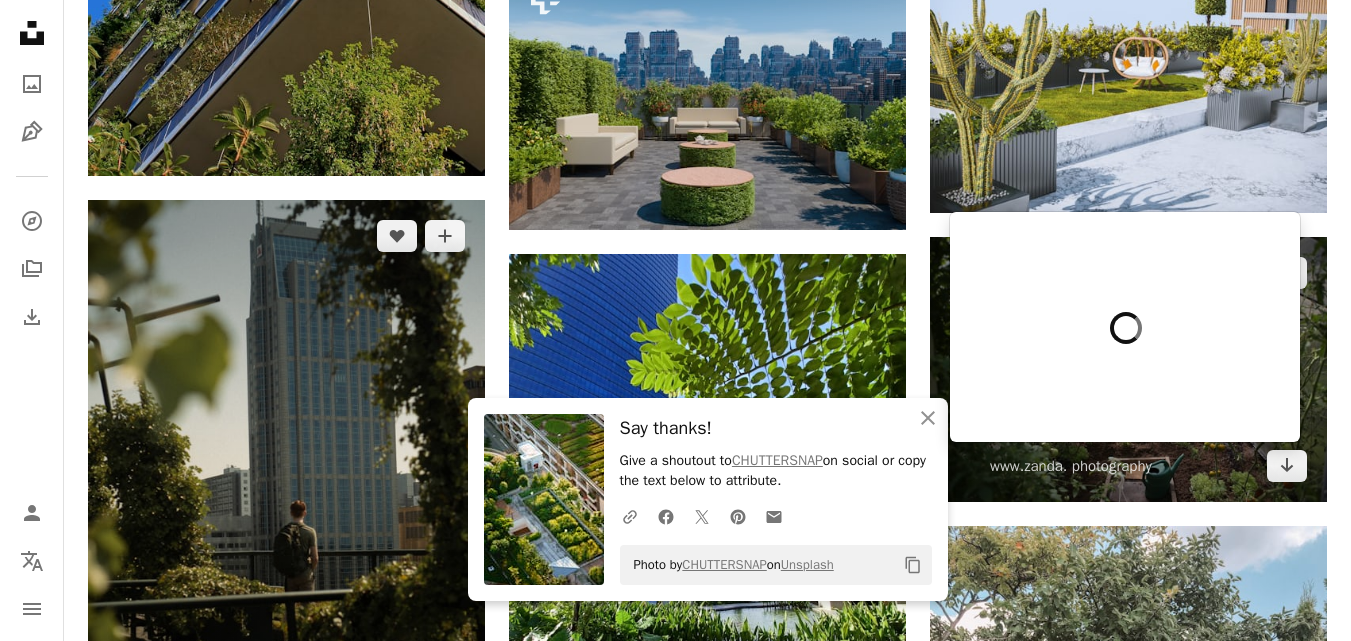 scroll, scrollTop: 1600, scrollLeft: 0, axis: vertical 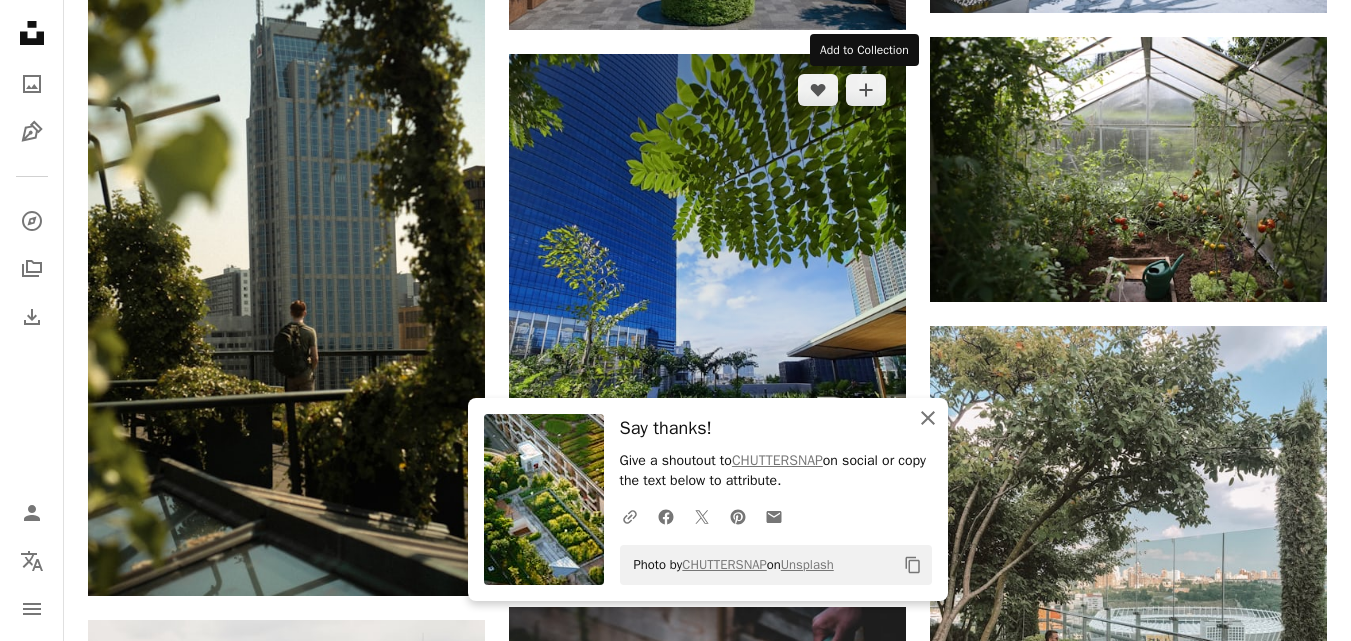 click on "An X shape" 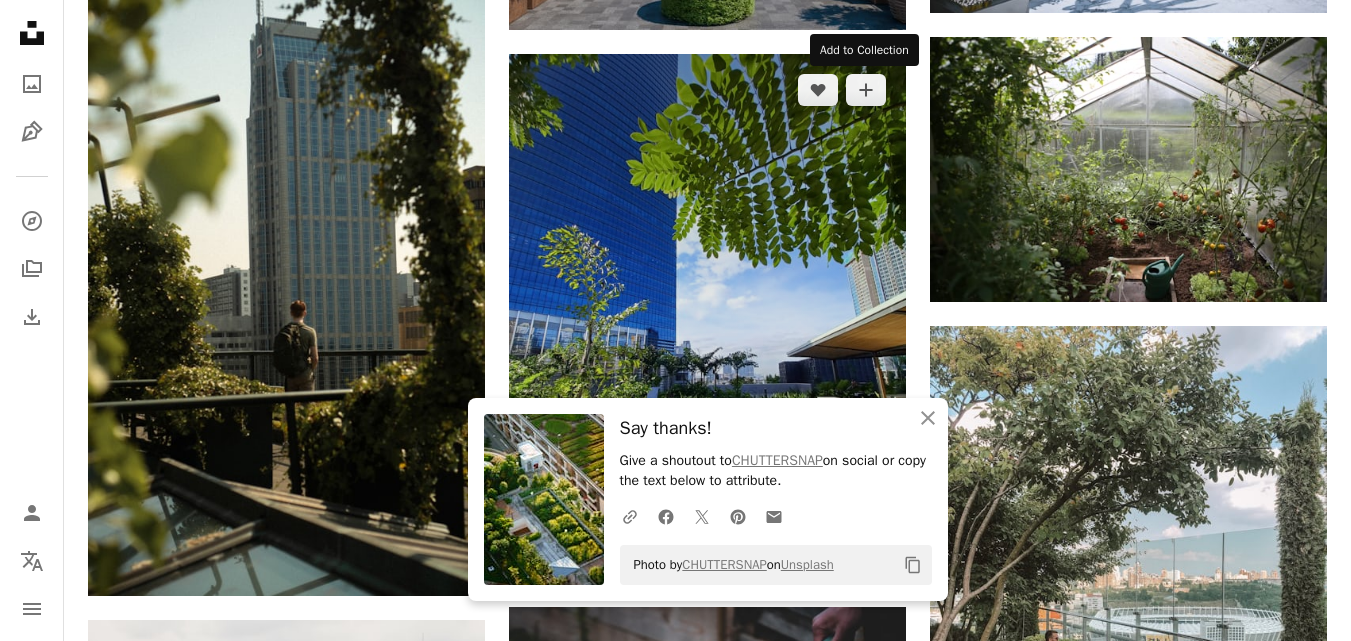 click on "**********" at bounding box center (510, -1568) 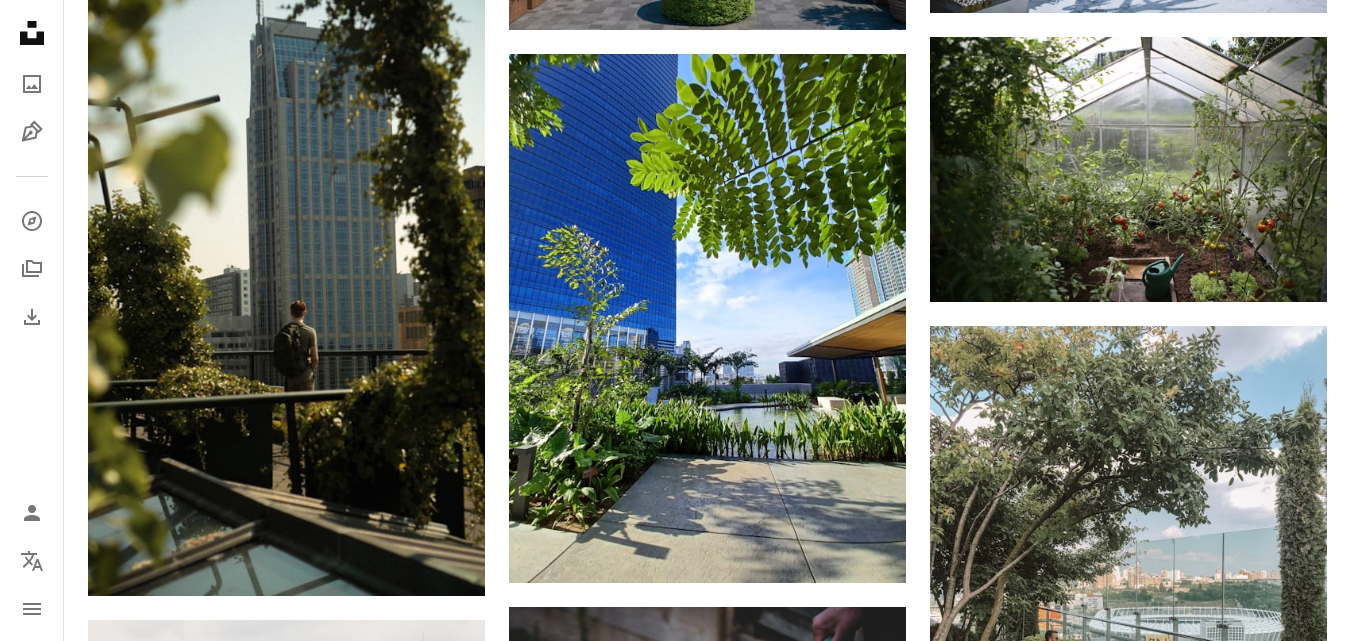 scroll, scrollTop: 0, scrollLeft: 0, axis: both 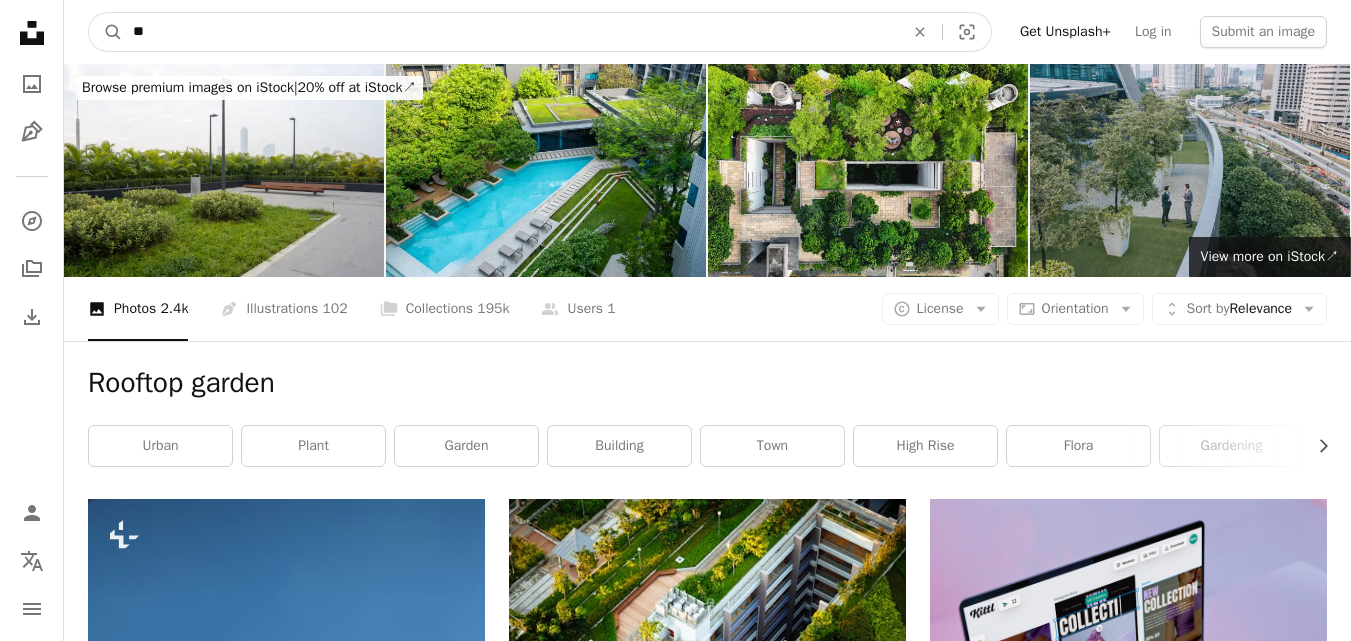 type on "*" 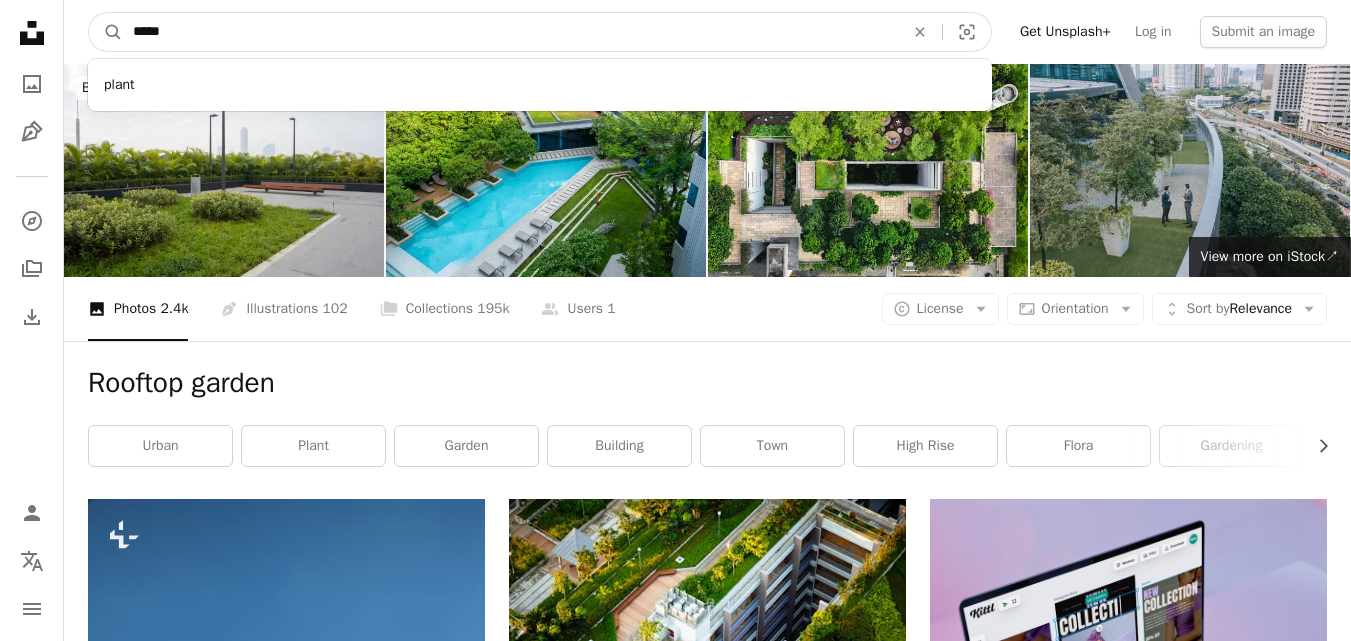 type on "*****" 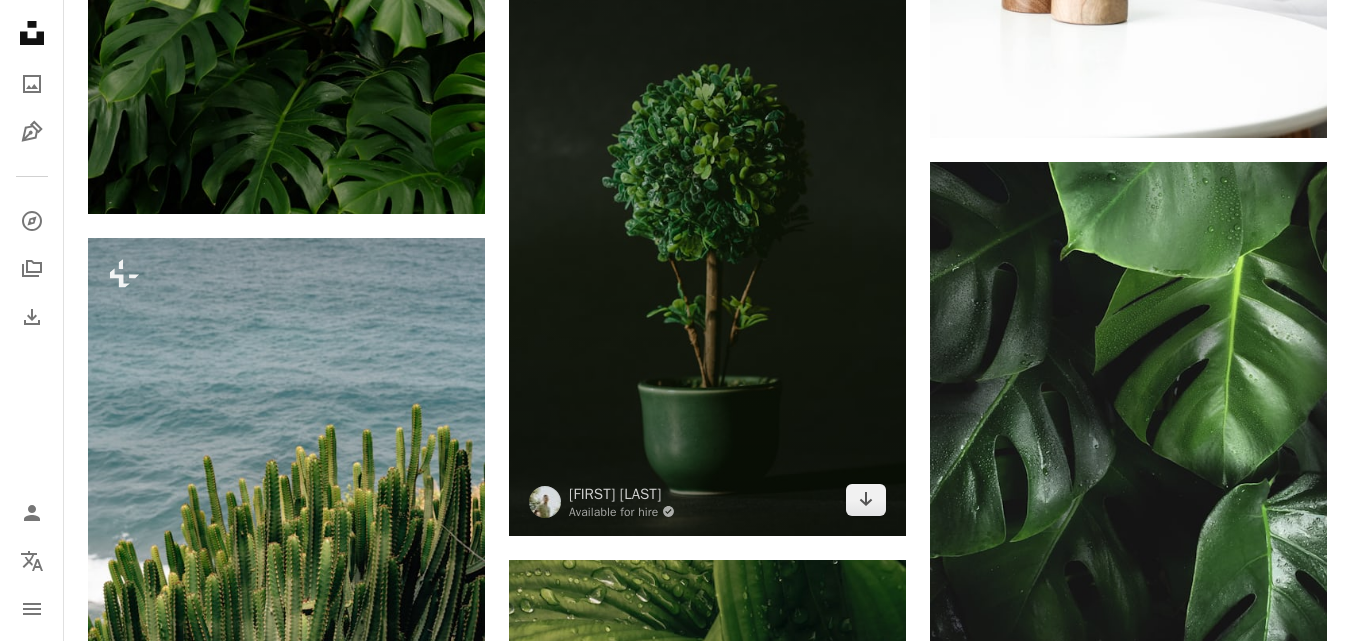 scroll, scrollTop: 1400, scrollLeft: 0, axis: vertical 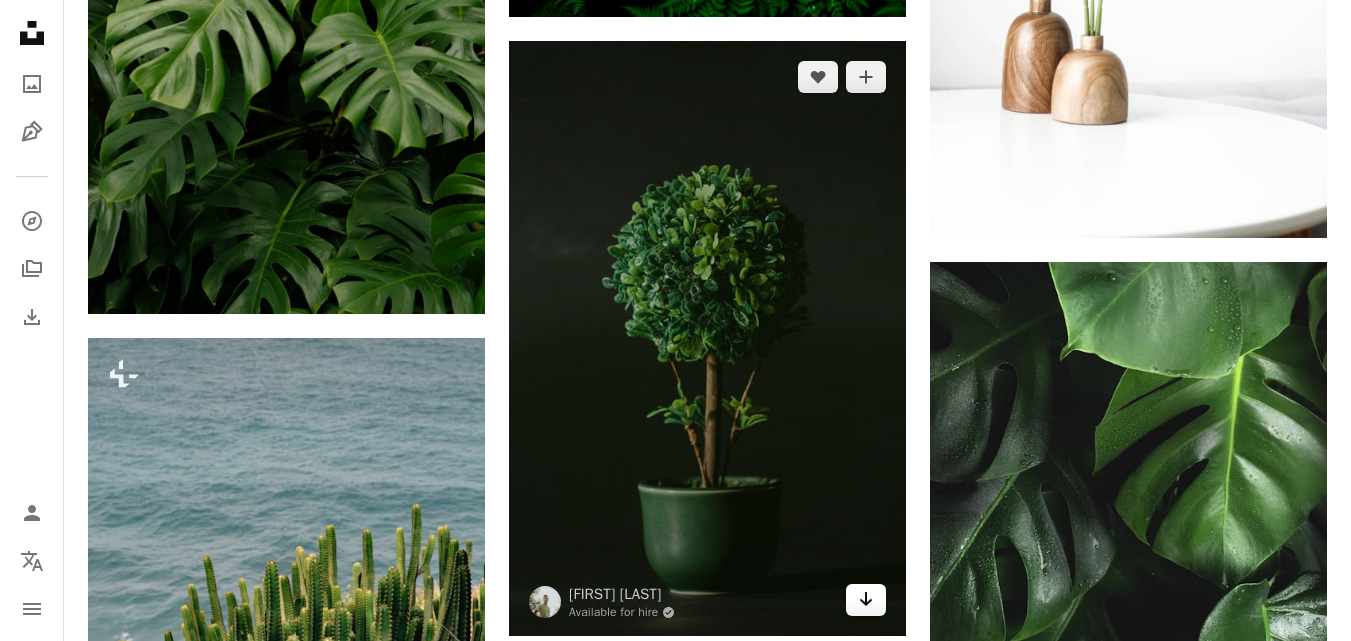 click on "Arrow pointing down" 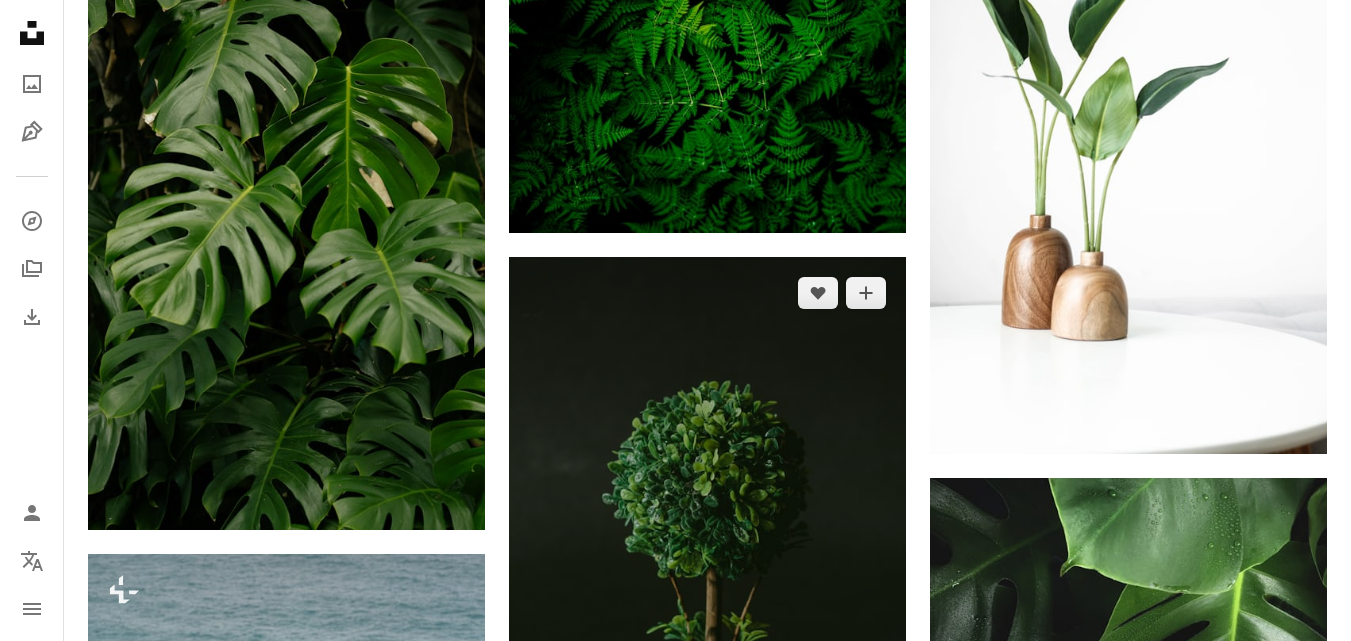scroll, scrollTop: 0, scrollLeft: 0, axis: both 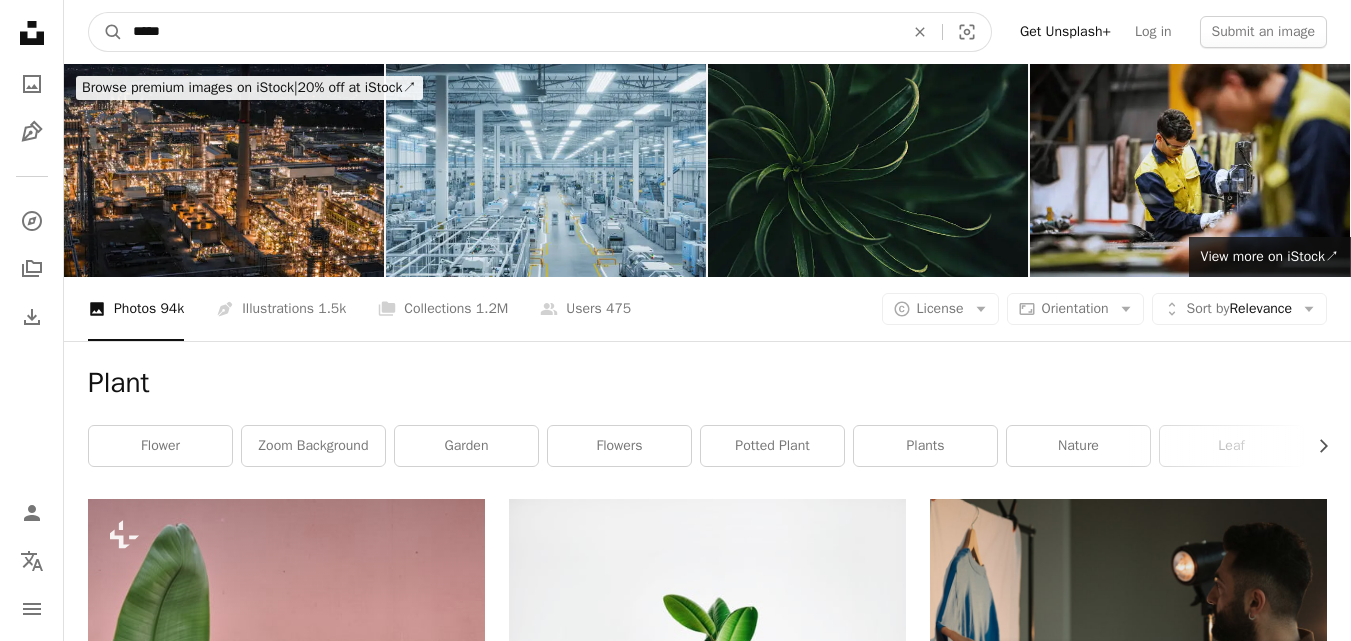 click on "*****" at bounding box center (510, 32) 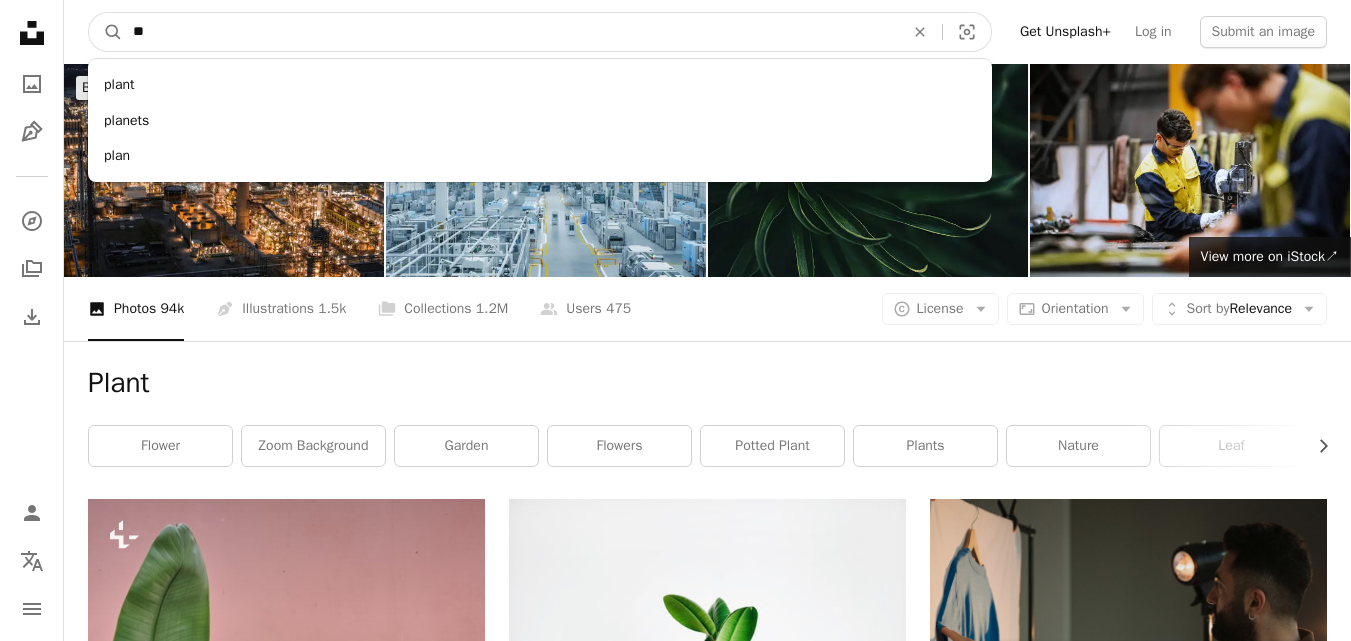type on "*" 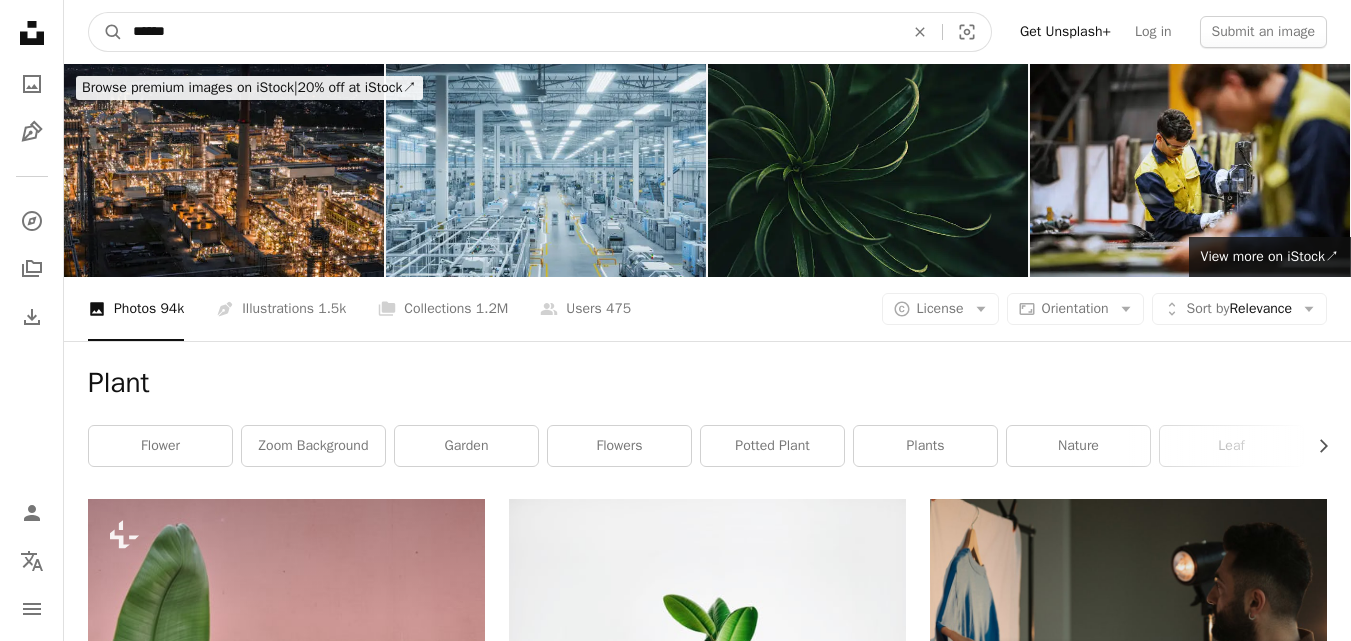 type on "******" 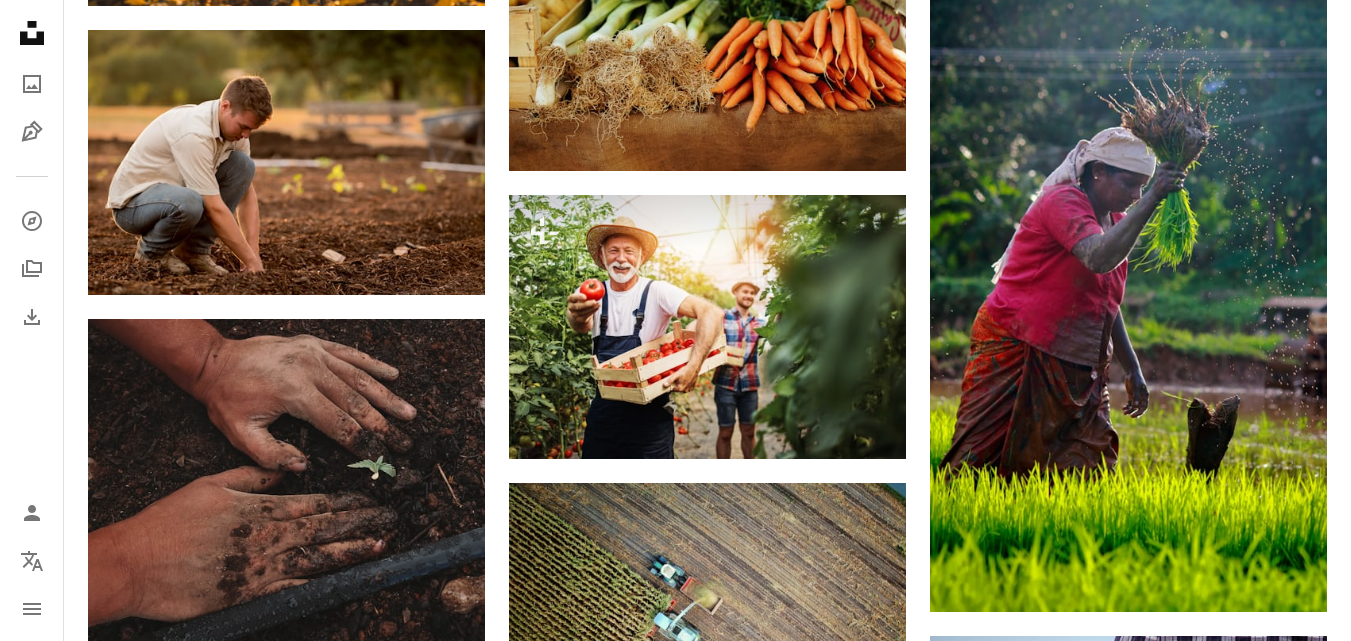 scroll, scrollTop: 2300, scrollLeft: 0, axis: vertical 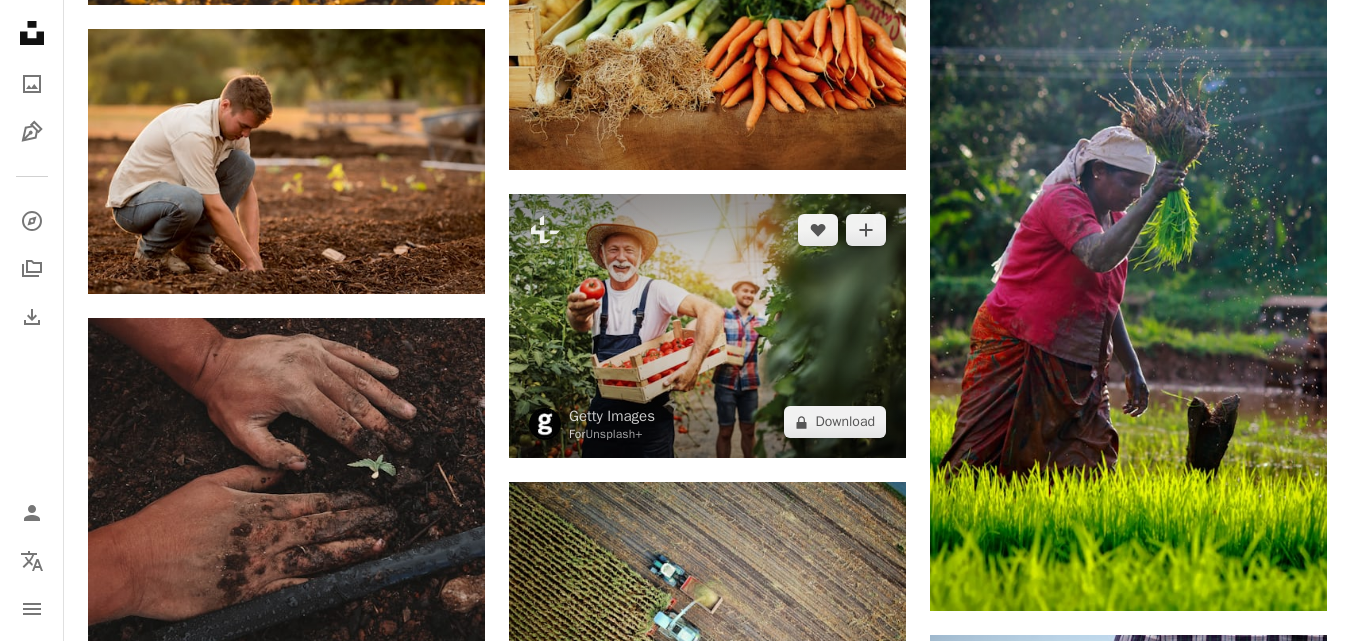 click at bounding box center (707, 326) 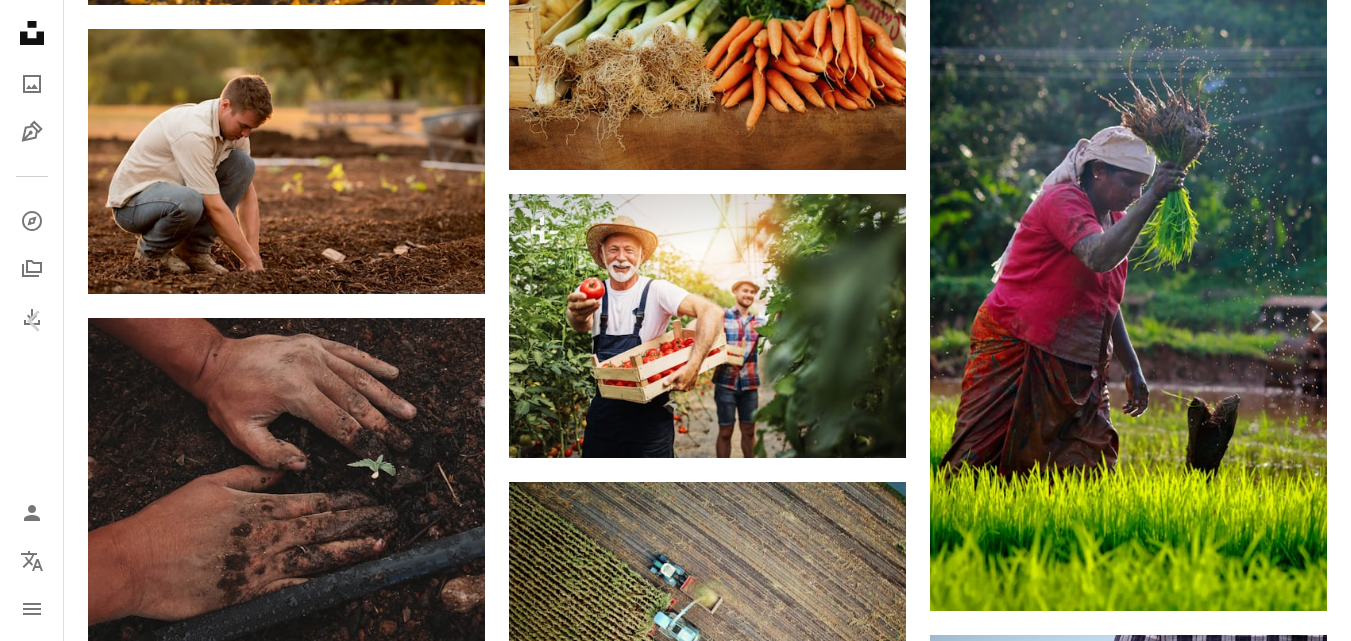 click on "An X shape" at bounding box center [20, 20] 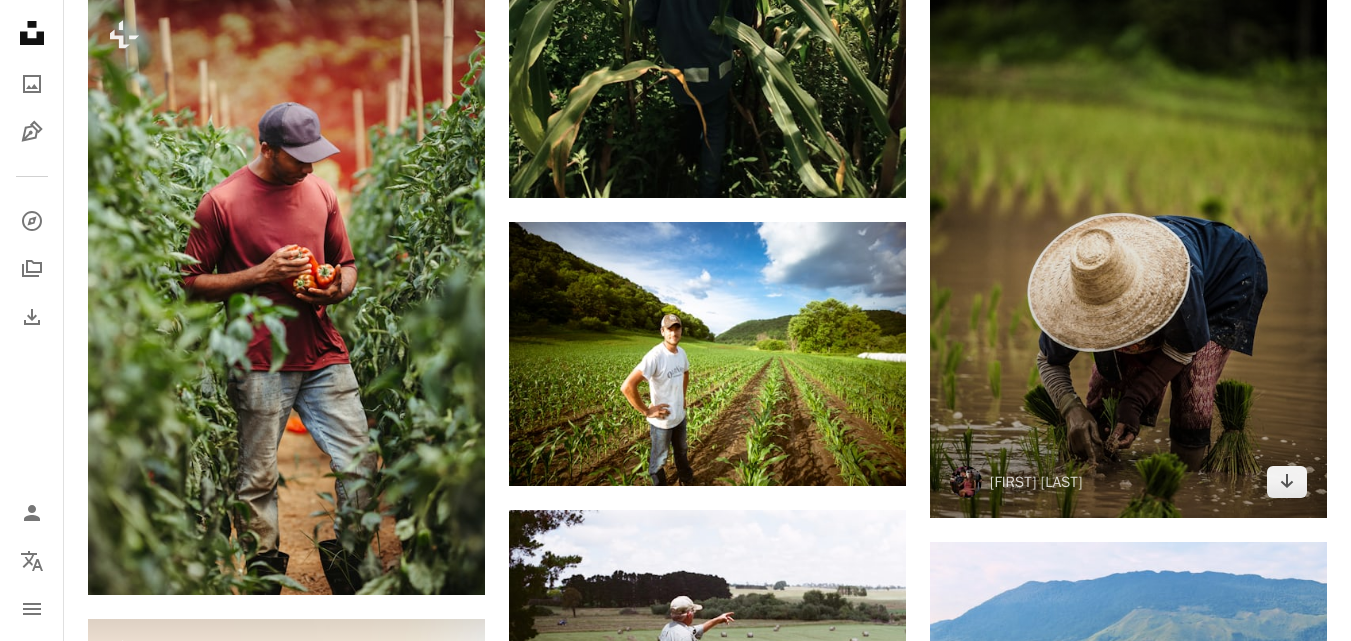 scroll, scrollTop: 1400, scrollLeft: 0, axis: vertical 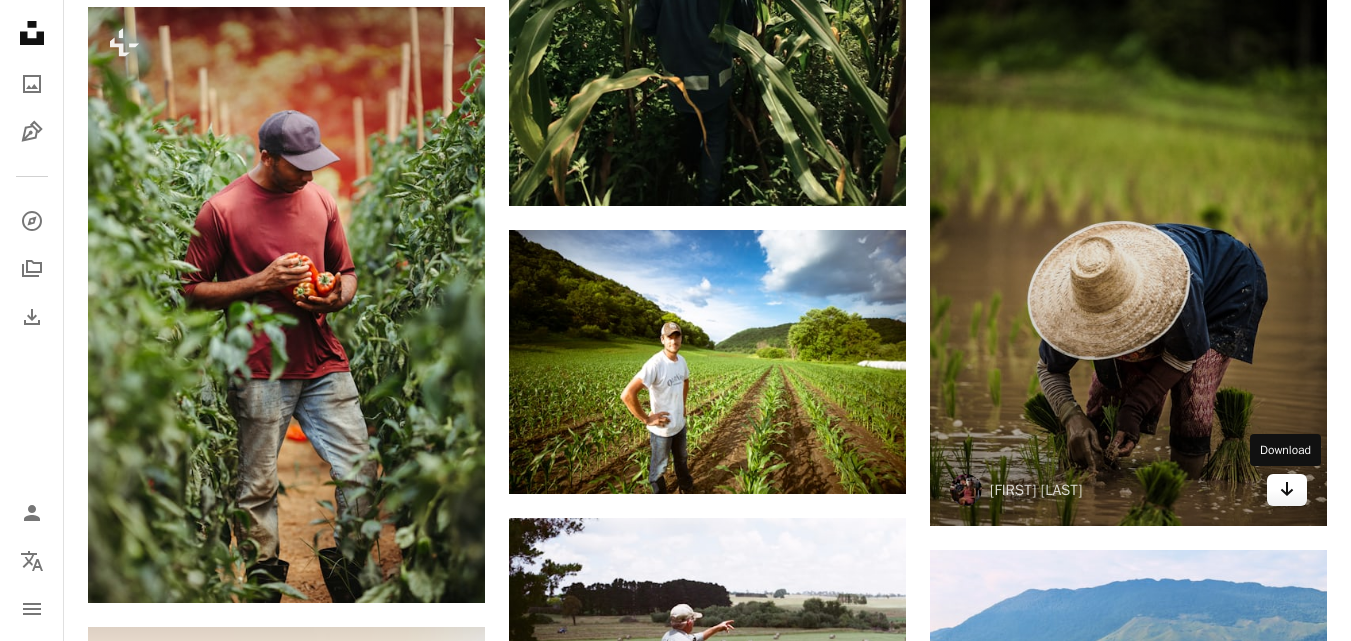 click on "Arrow pointing down" 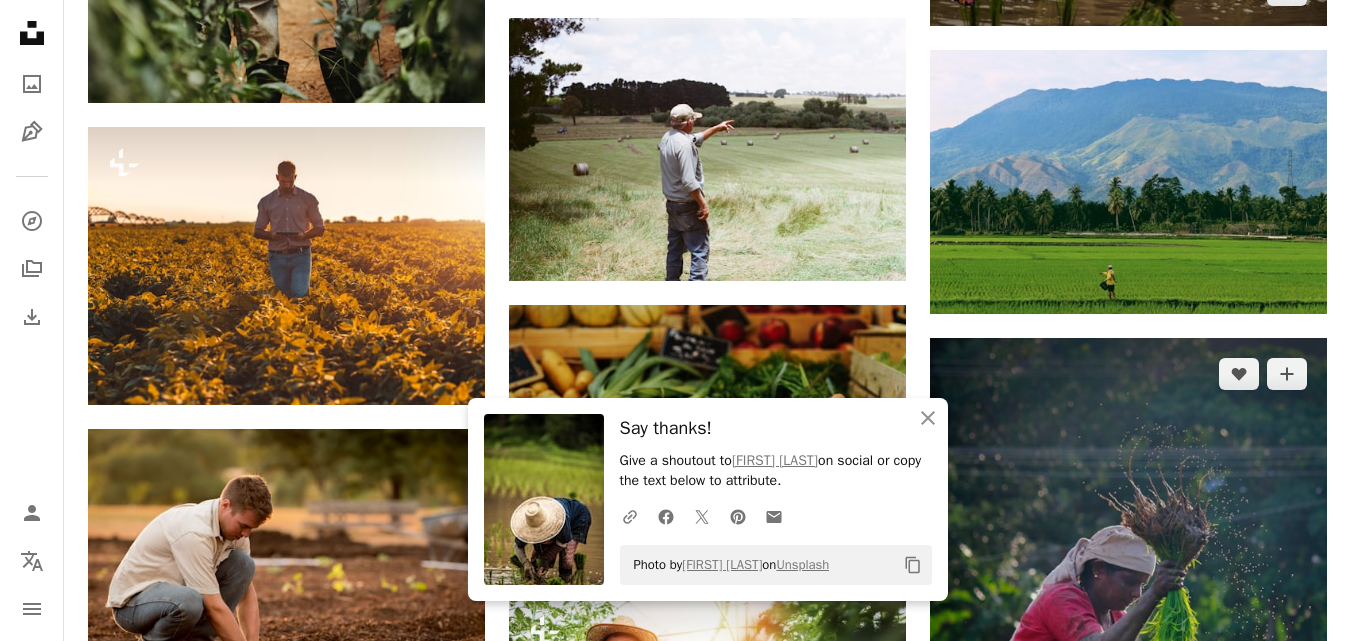 scroll, scrollTop: 2300, scrollLeft: 0, axis: vertical 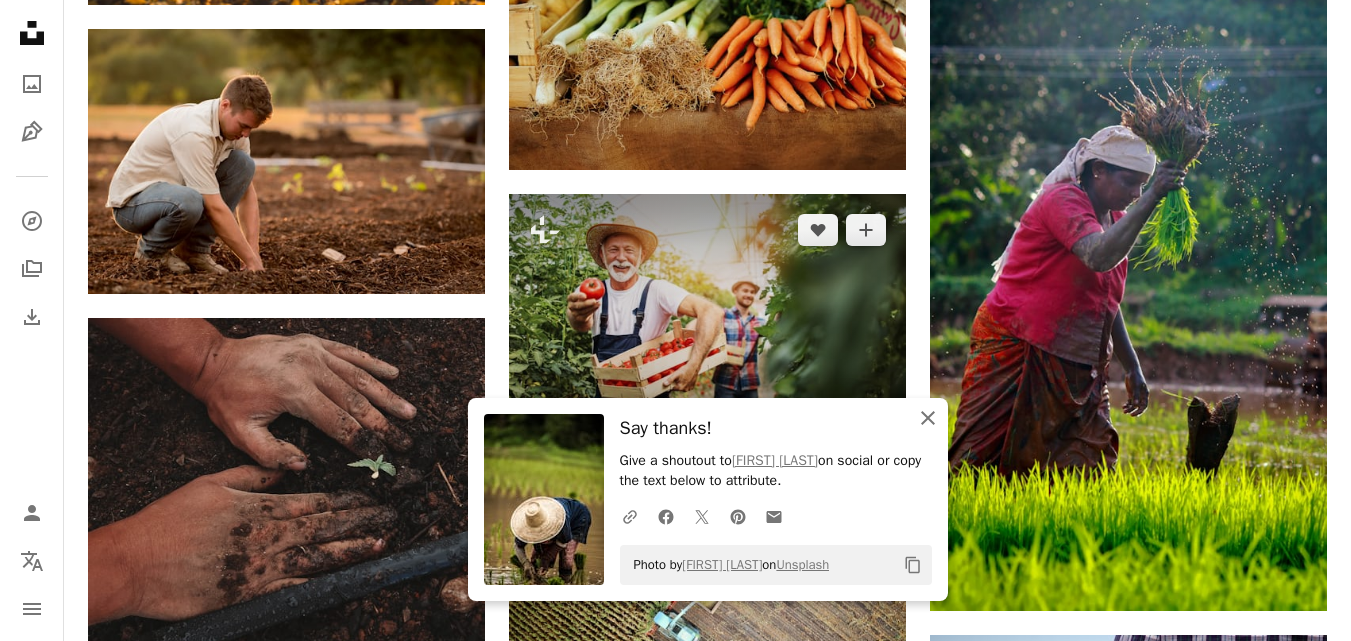 drag, startPoint x: 932, startPoint y: 419, endPoint x: 889, endPoint y: 388, distance: 53.009434 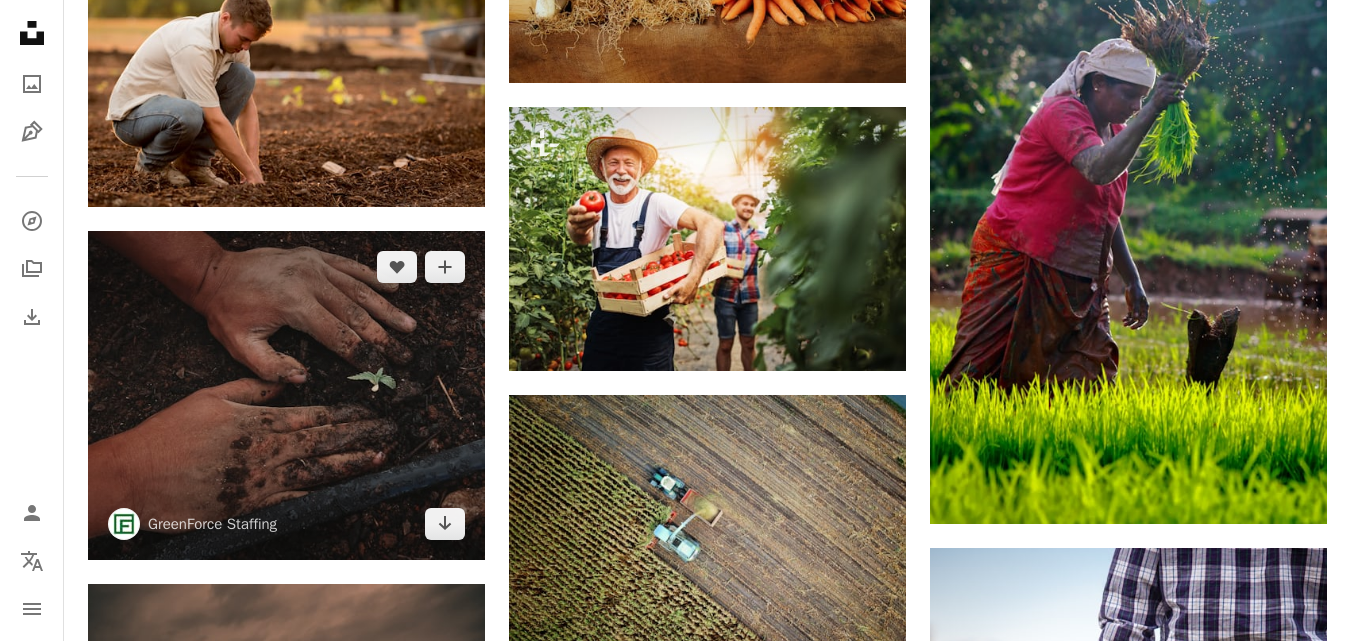 scroll, scrollTop: 2500, scrollLeft: 0, axis: vertical 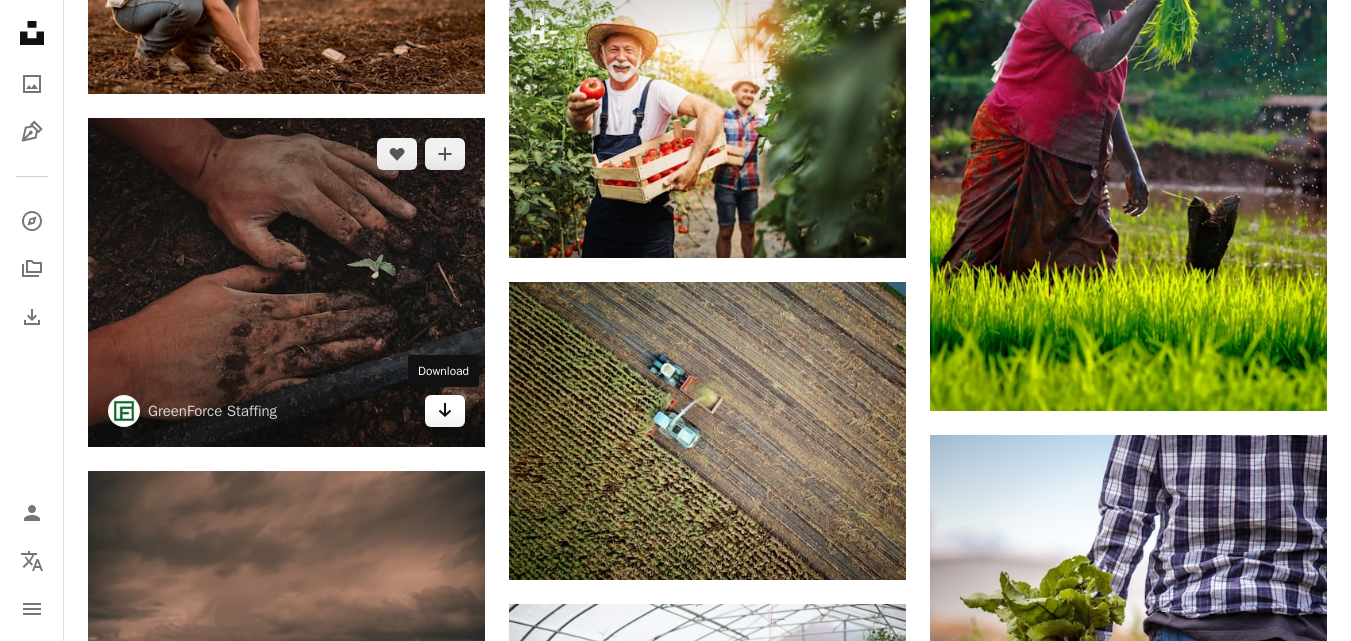 click on "Arrow pointing down" 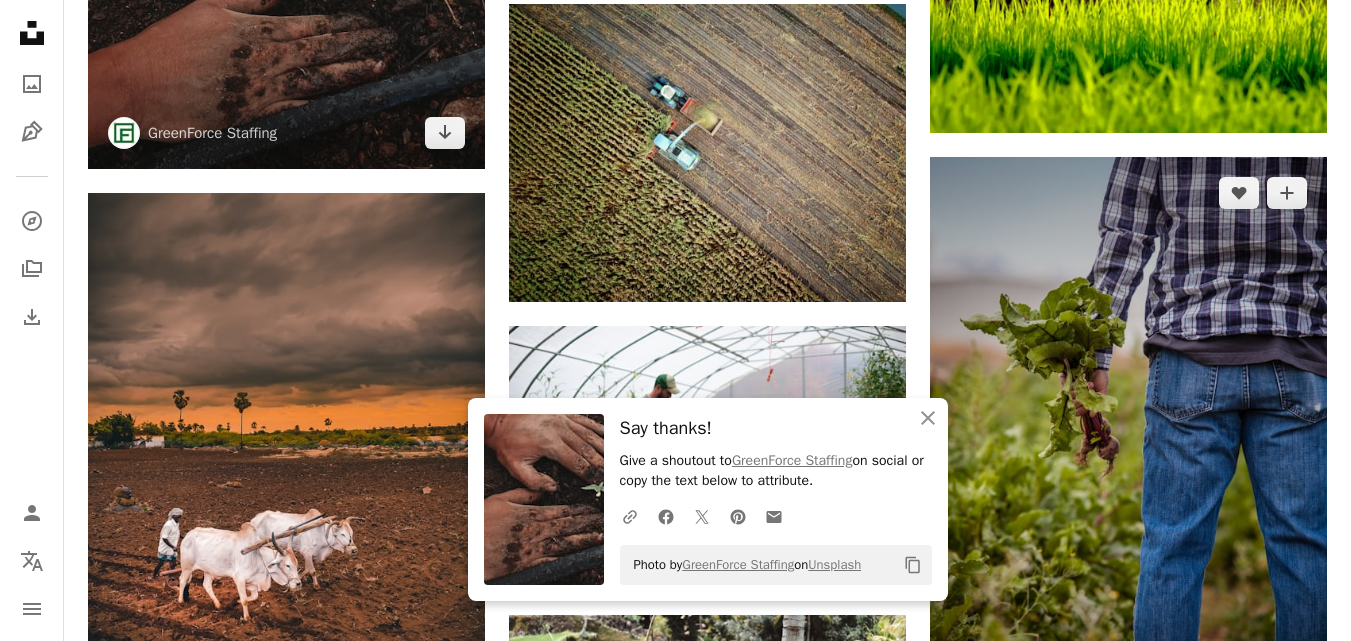 scroll, scrollTop: 2800, scrollLeft: 0, axis: vertical 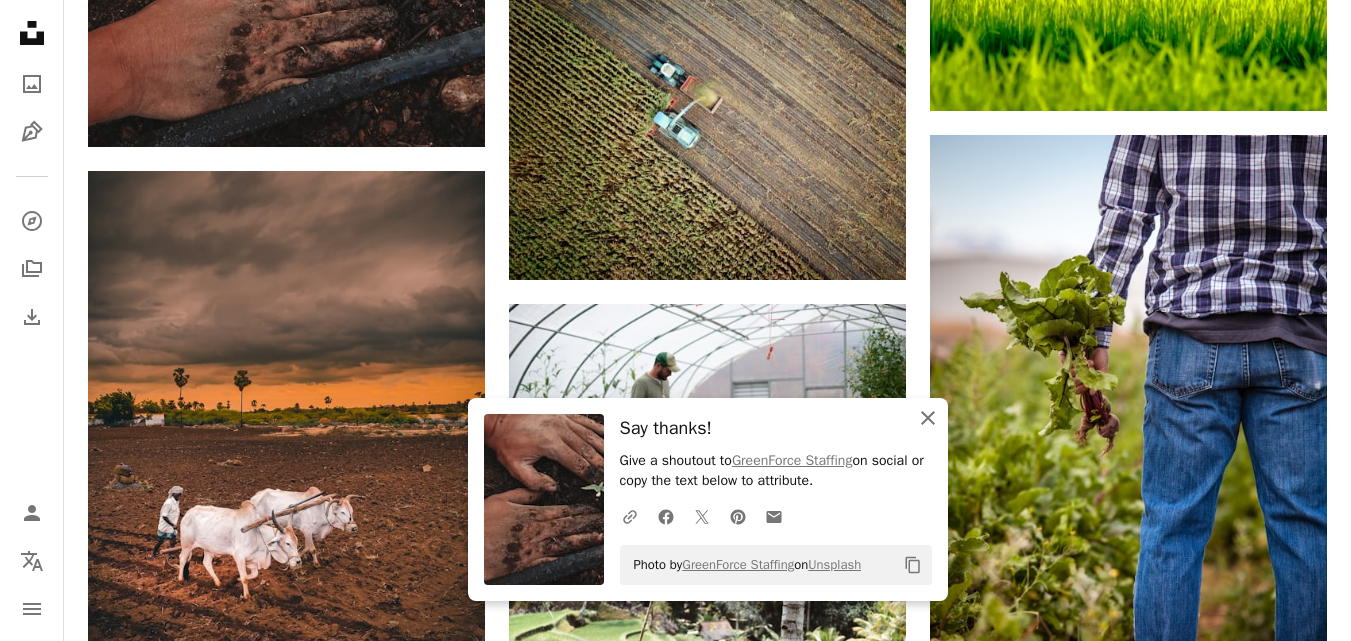 click on "An X shape" 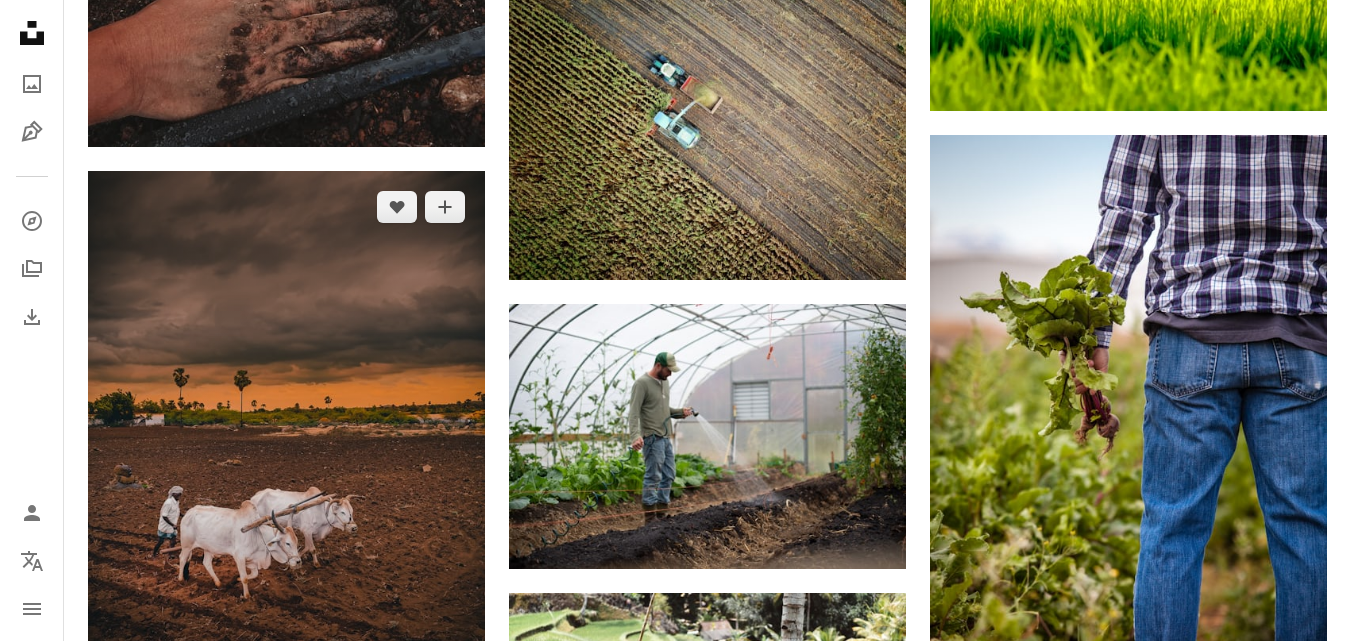 scroll, scrollTop: 3000, scrollLeft: 0, axis: vertical 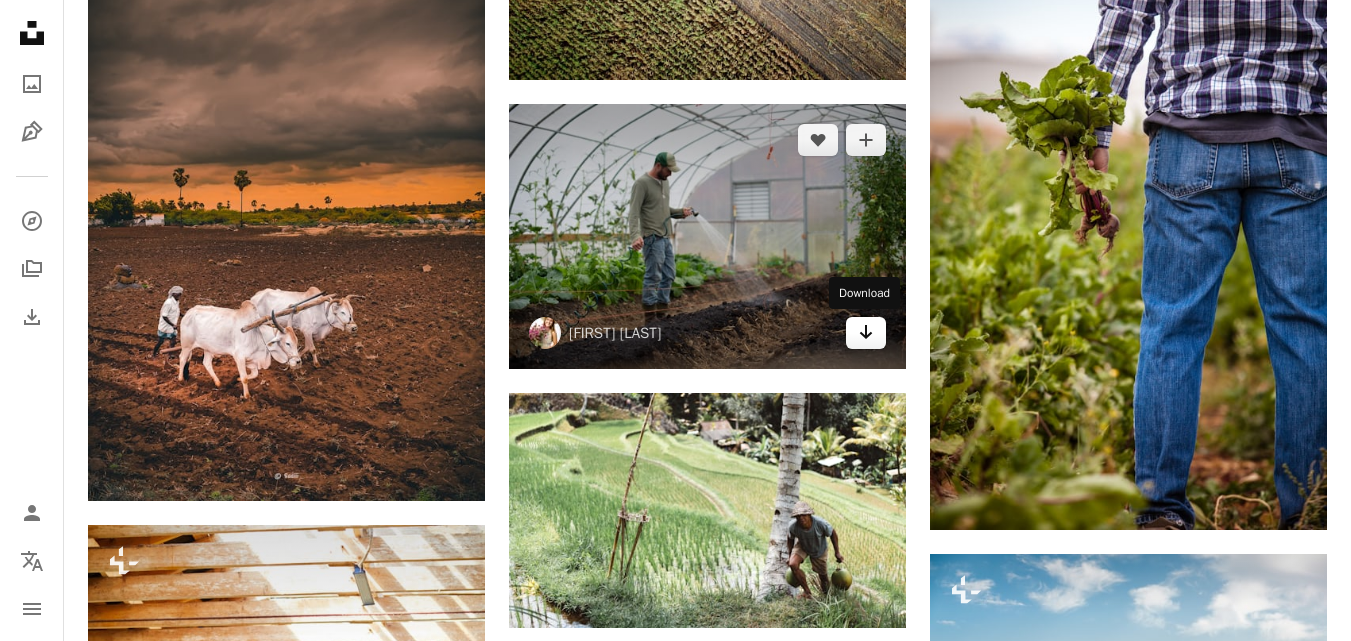 click on "Arrow pointing down" 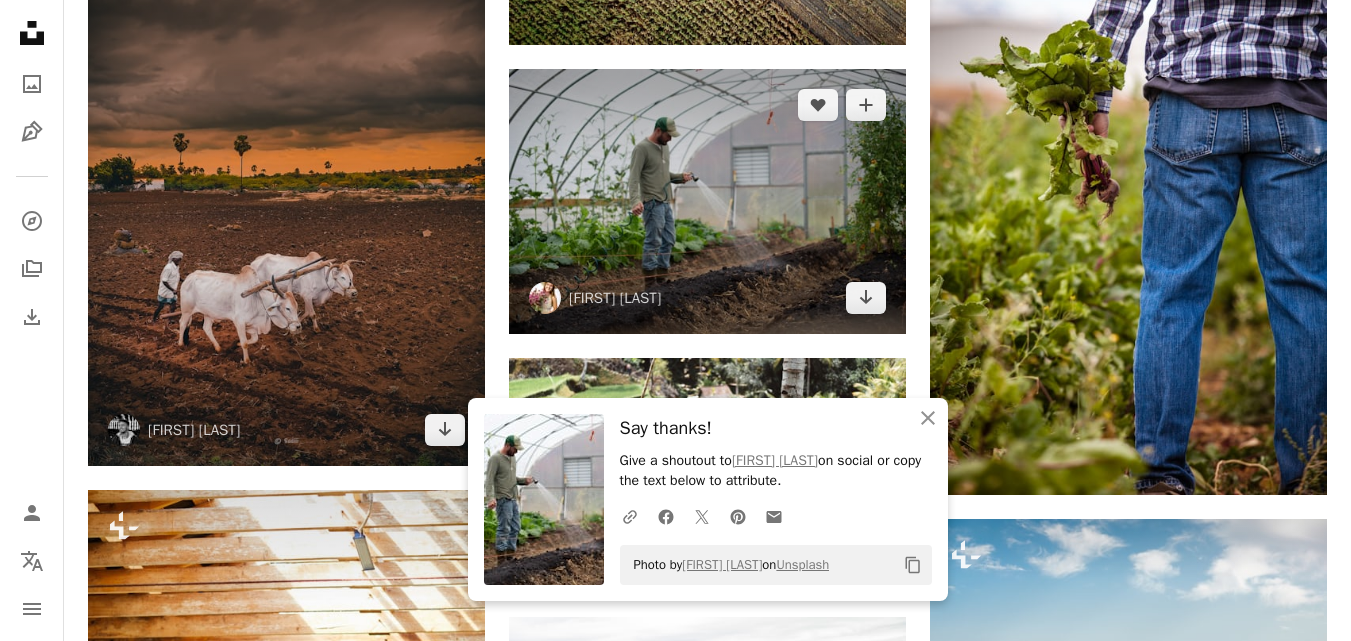 scroll, scrollTop: 3000, scrollLeft: 0, axis: vertical 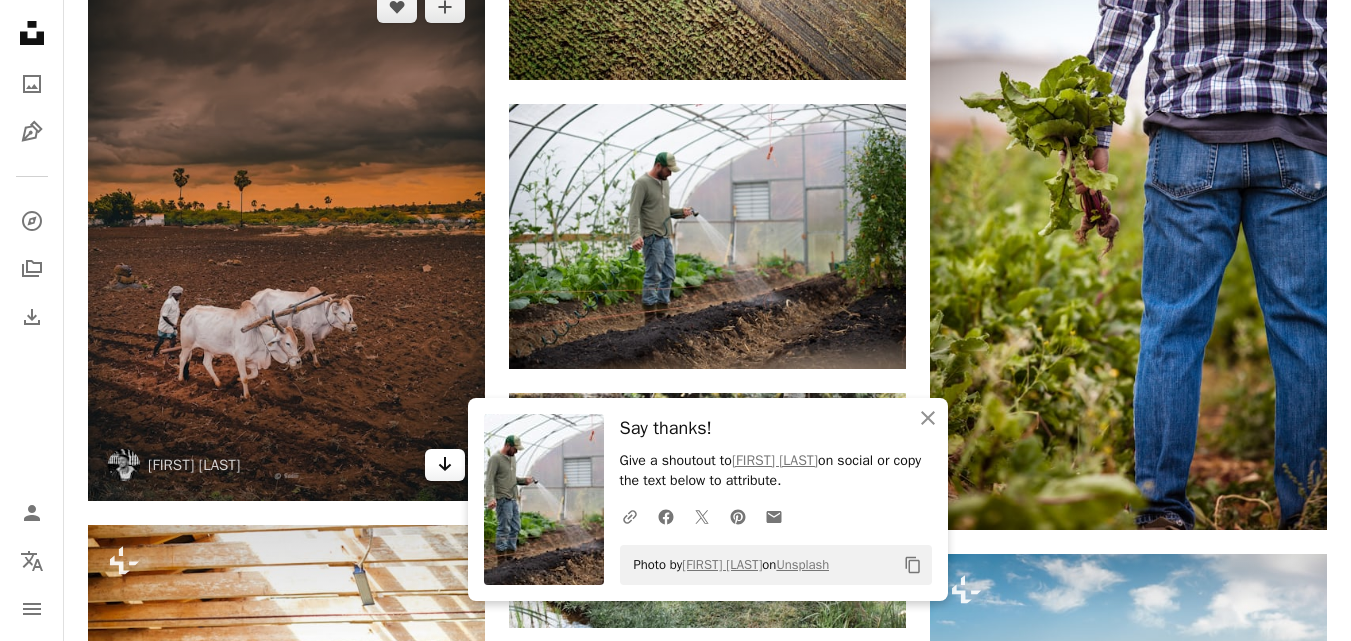 click 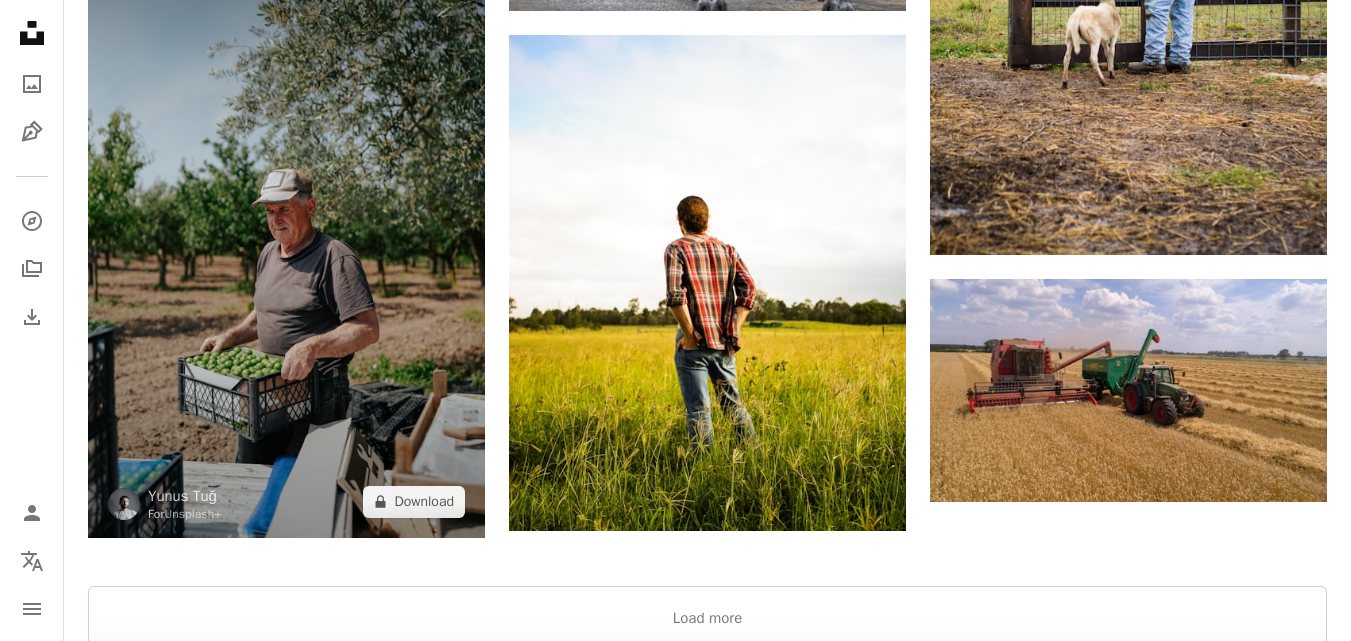 scroll, scrollTop: 5800, scrollLeft: 0, axis: vertical 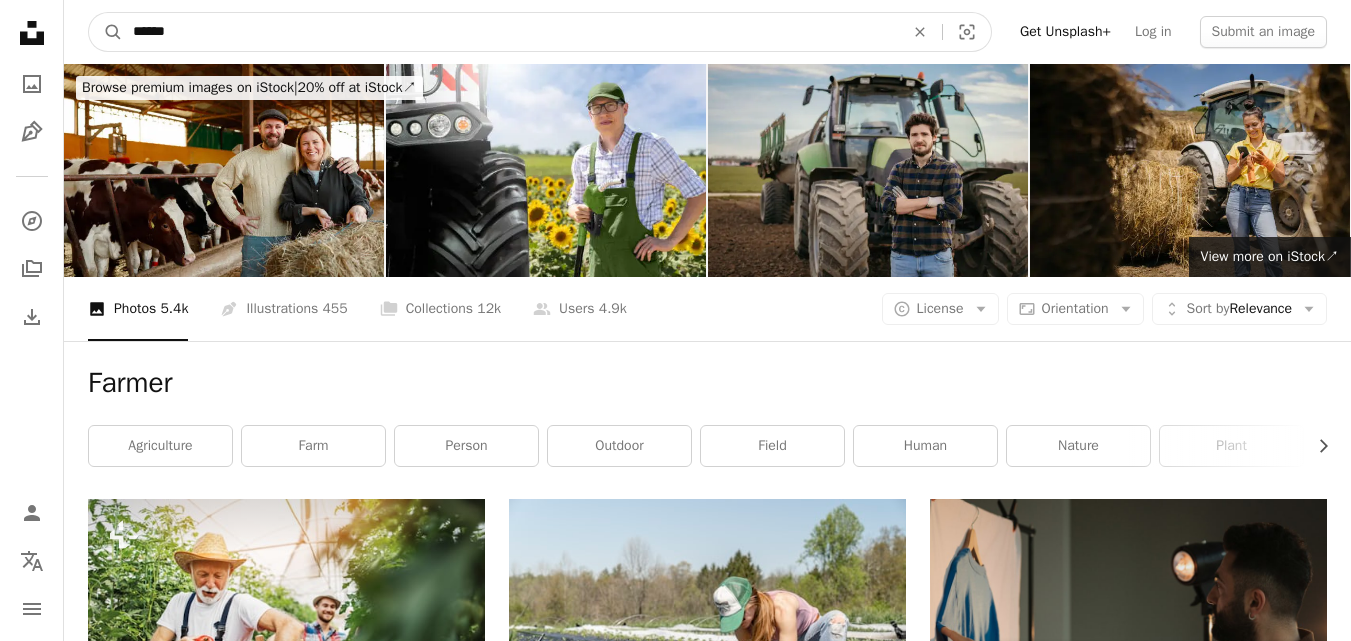 click on "******" at bounding box center (510, 32) 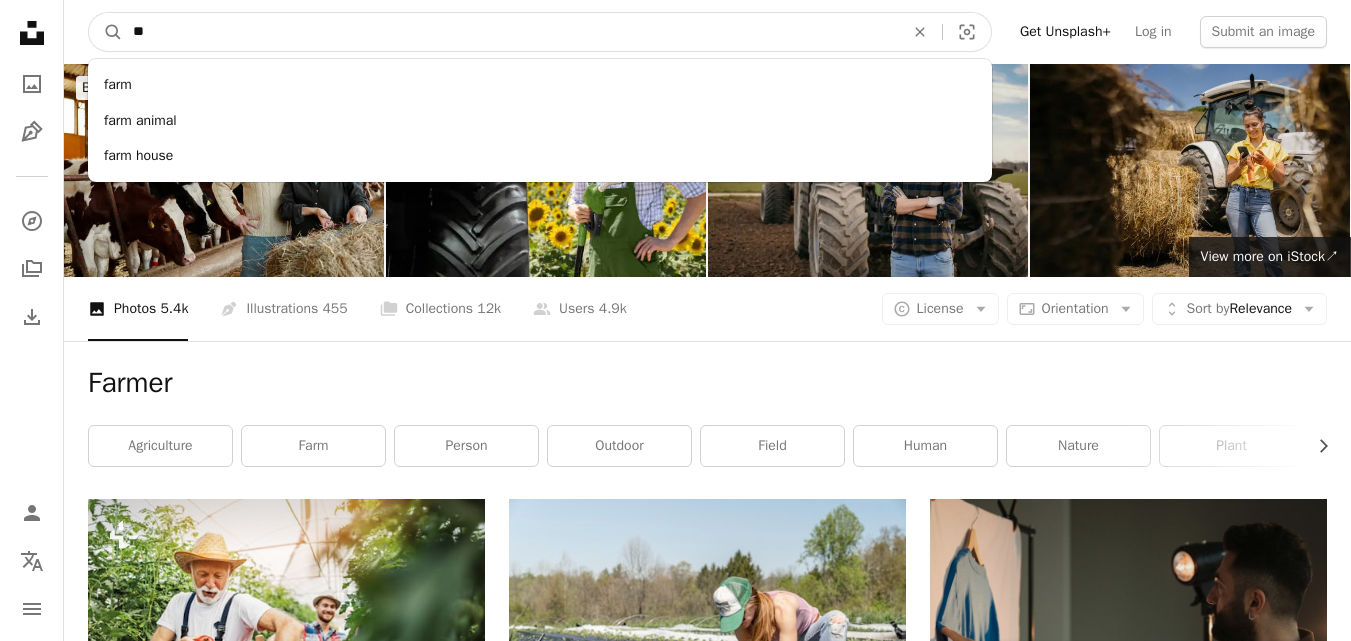type on "*" 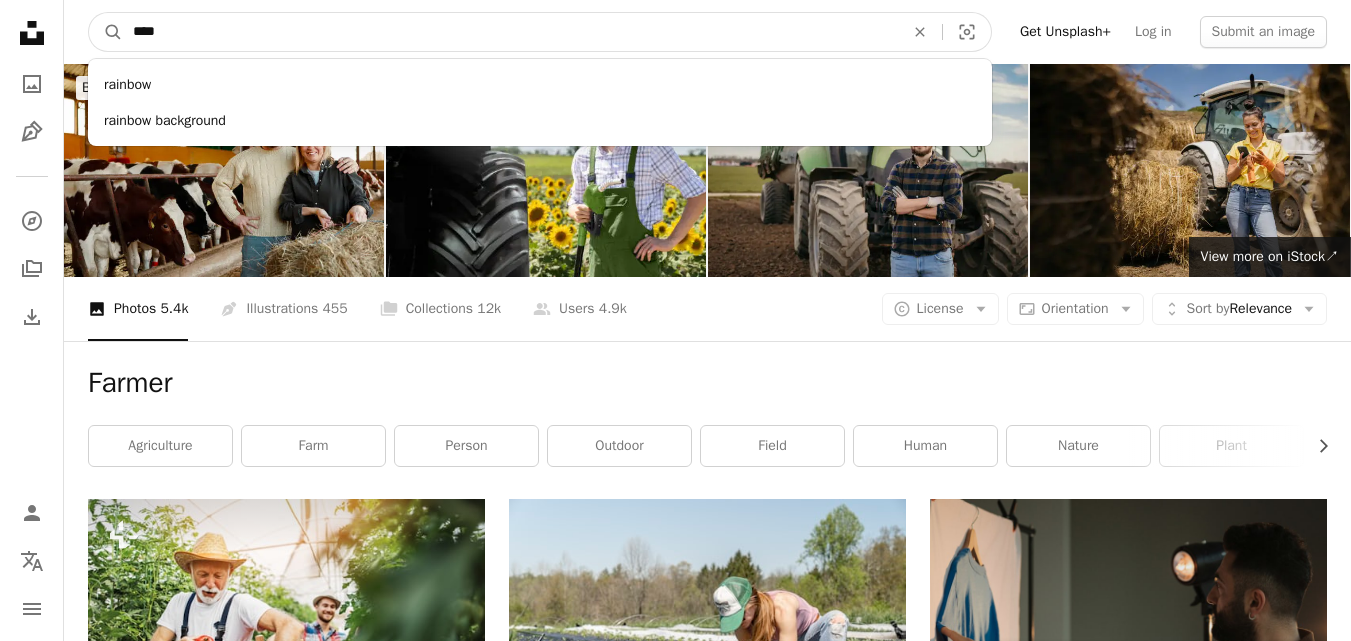 type on "****" 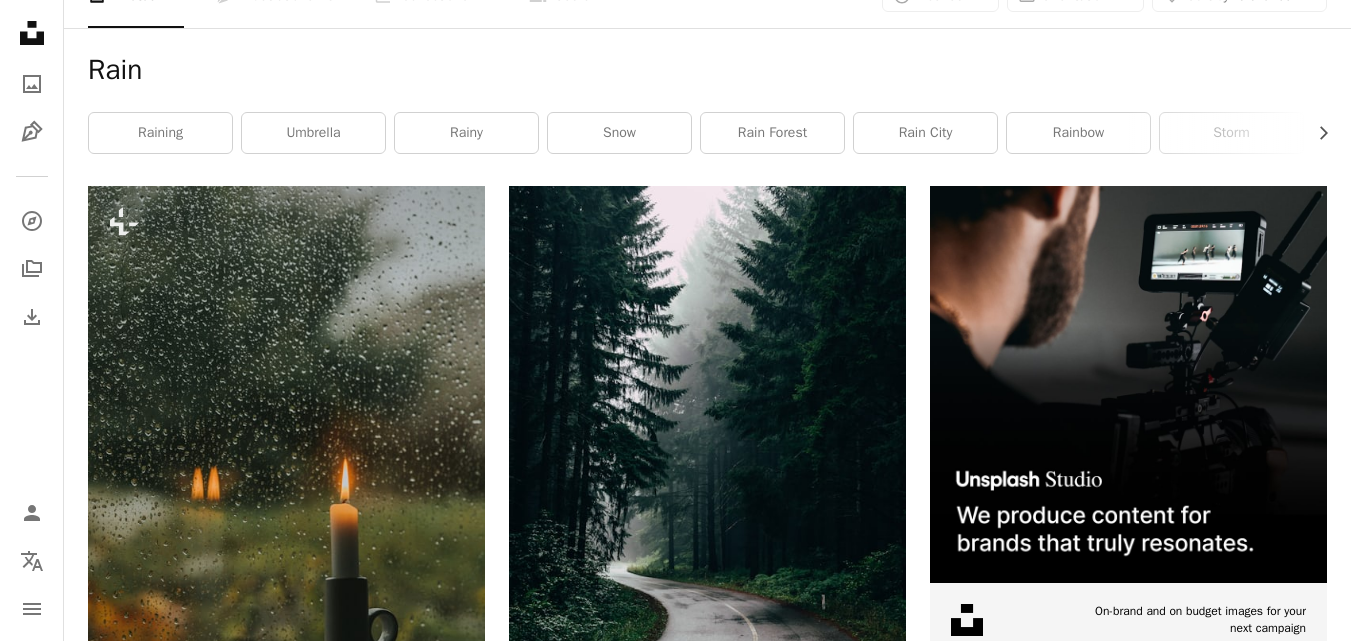 scroll, scrollTop: 0, scrollLeft: 0, axis: both 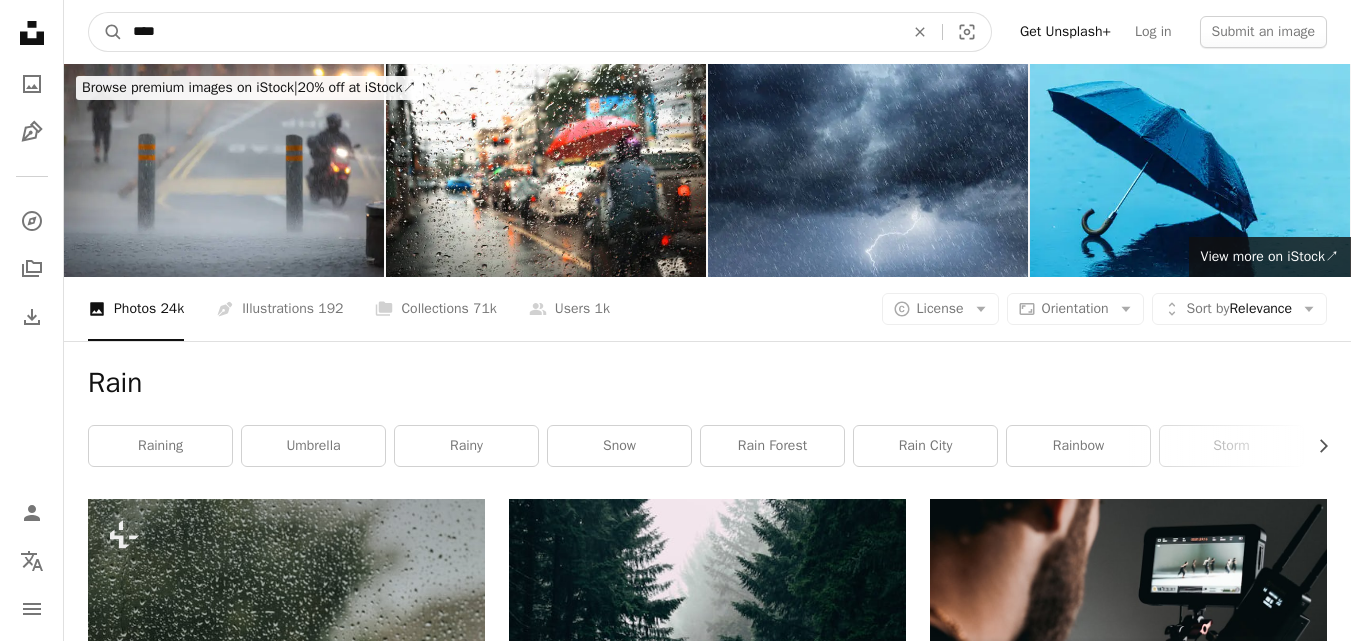 drag, startPoint x: 190, startPoint y: 35, endPoint x: 209, endPoint y: 44, distance: 21.023796 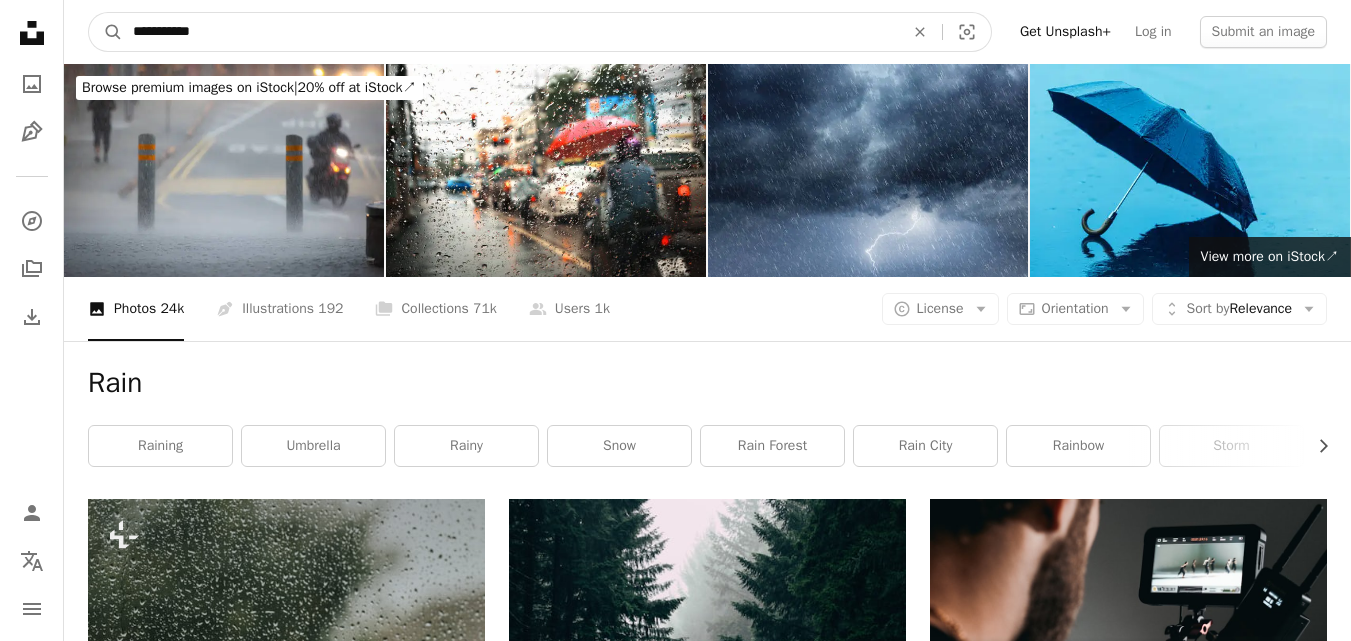 type on "**********" 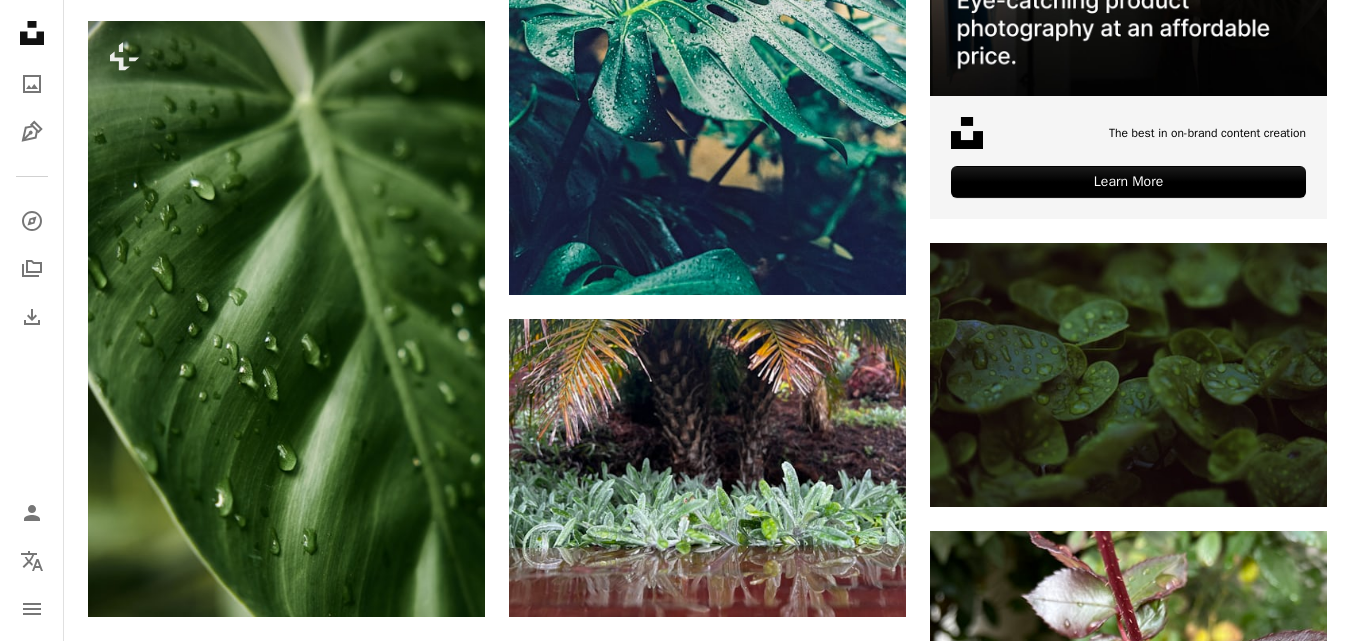 scroll, scrollTop: 900, scrollLeft: 0, axis: vertical 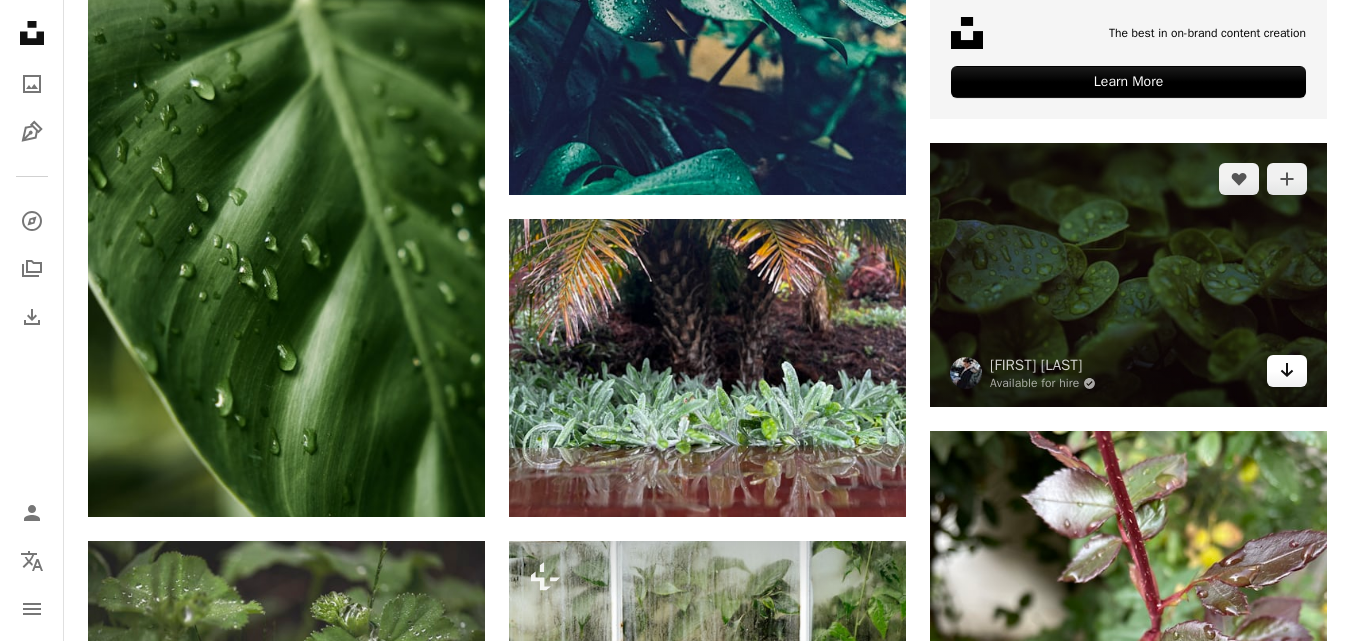 click on "Arrow pointing down" at bounding box center (1287, 371) 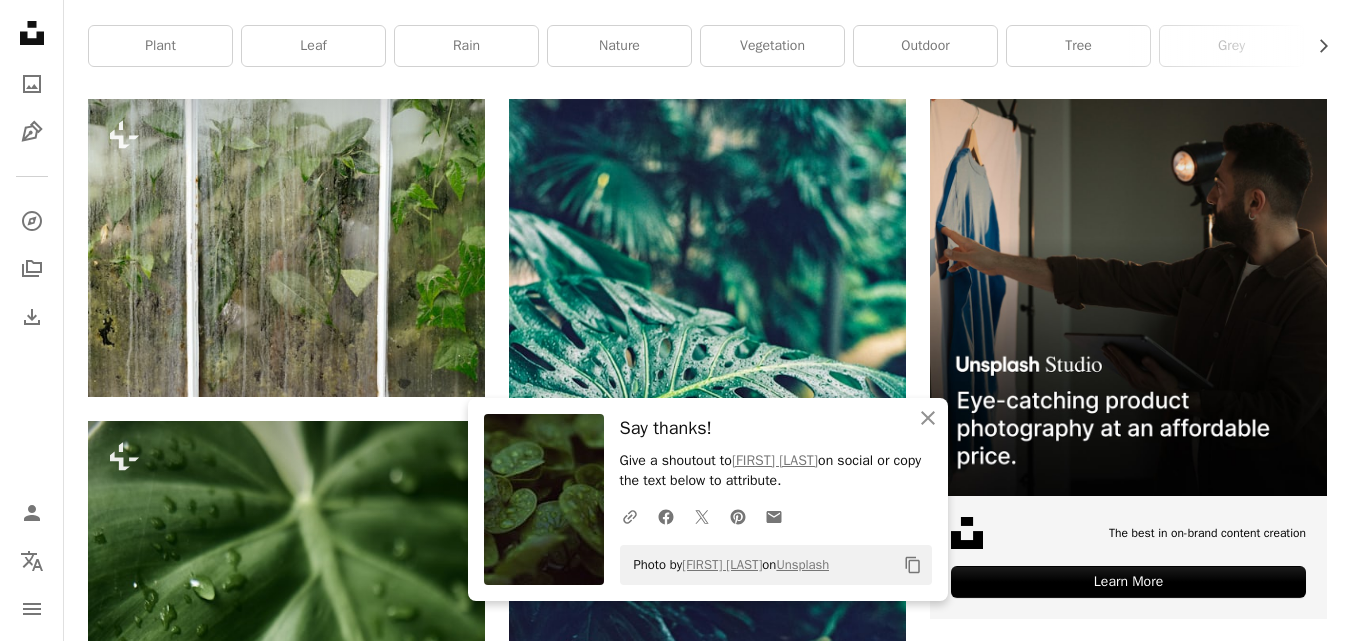 scroll, scrollTop: 0, scrollLeft: 0, axis: both 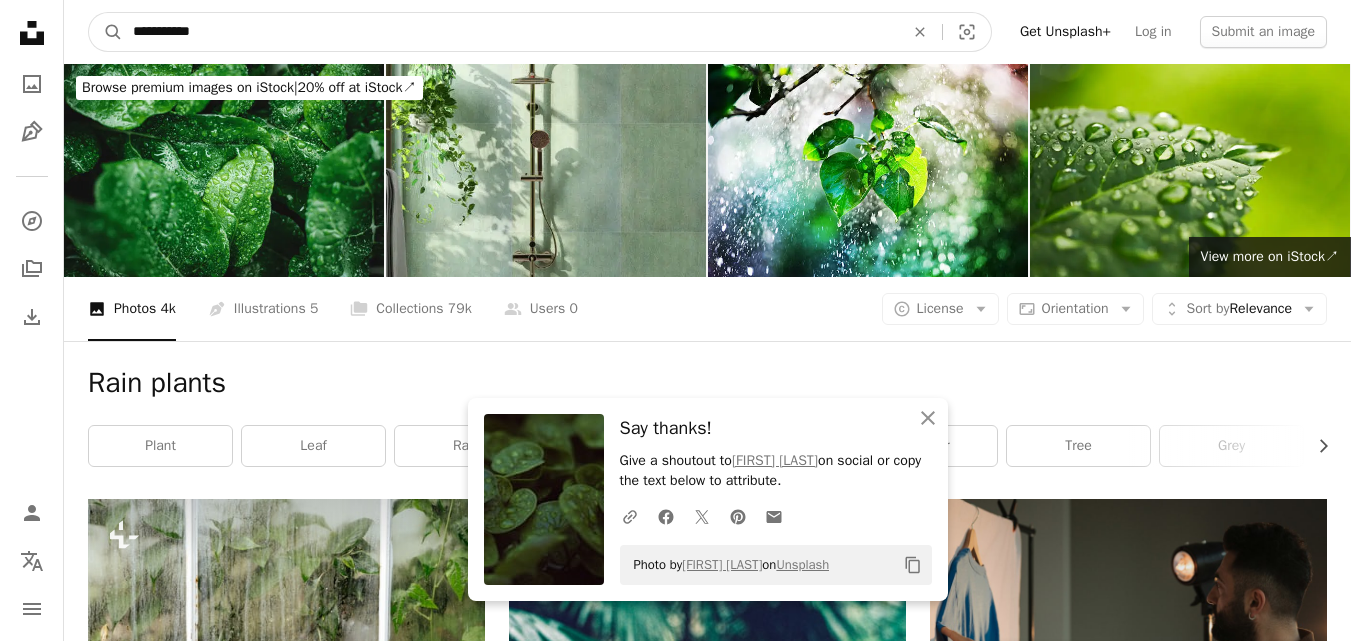 drag, startPoint x: 245, startPoint y: 38, endPoint x: 264, endPoint y: 71, distance: 38.078865 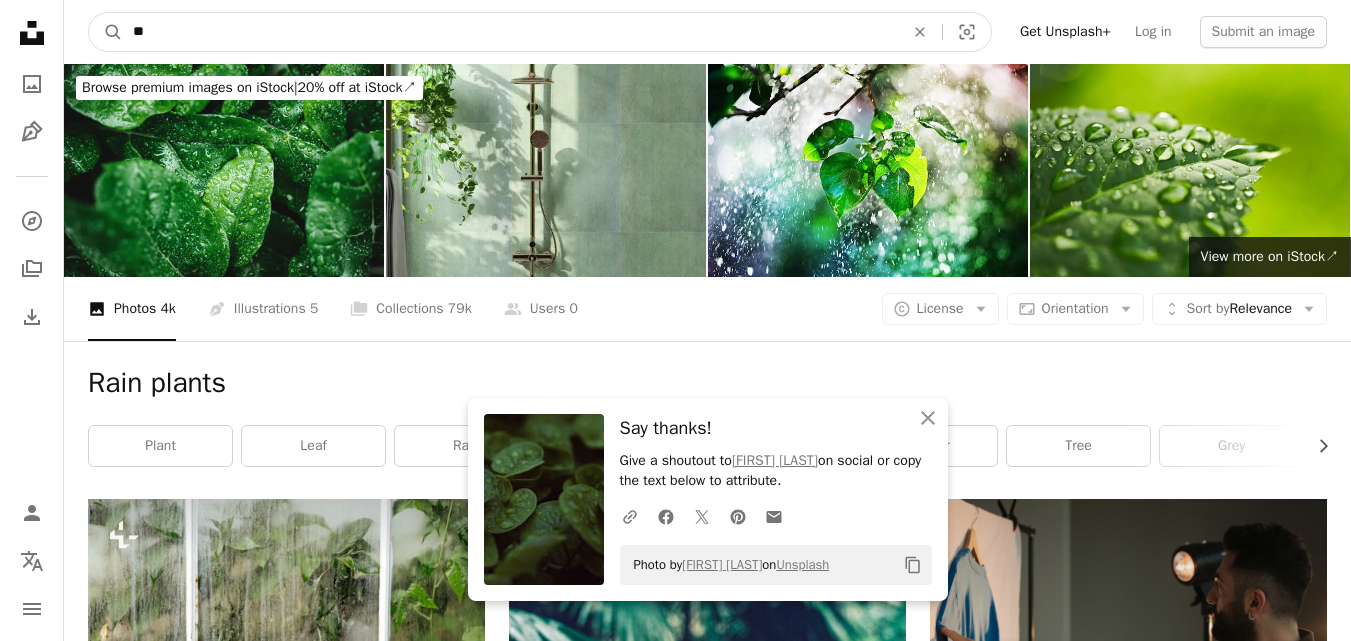type on "*" 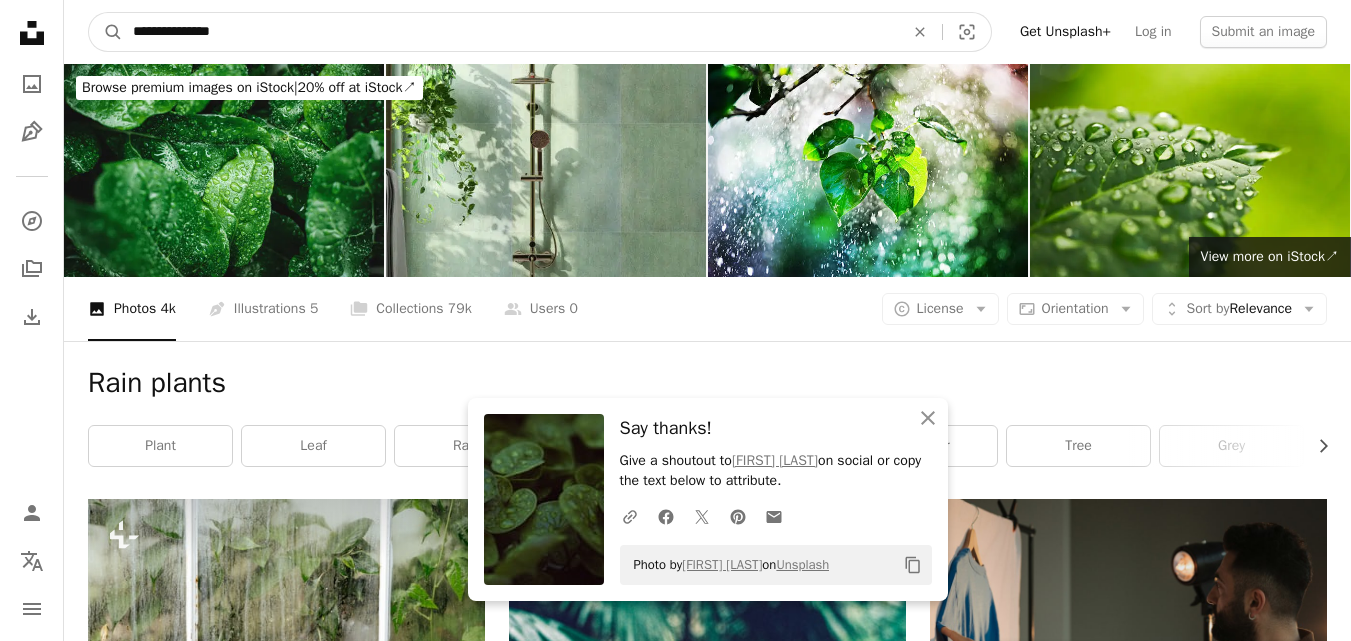 type on "**********" 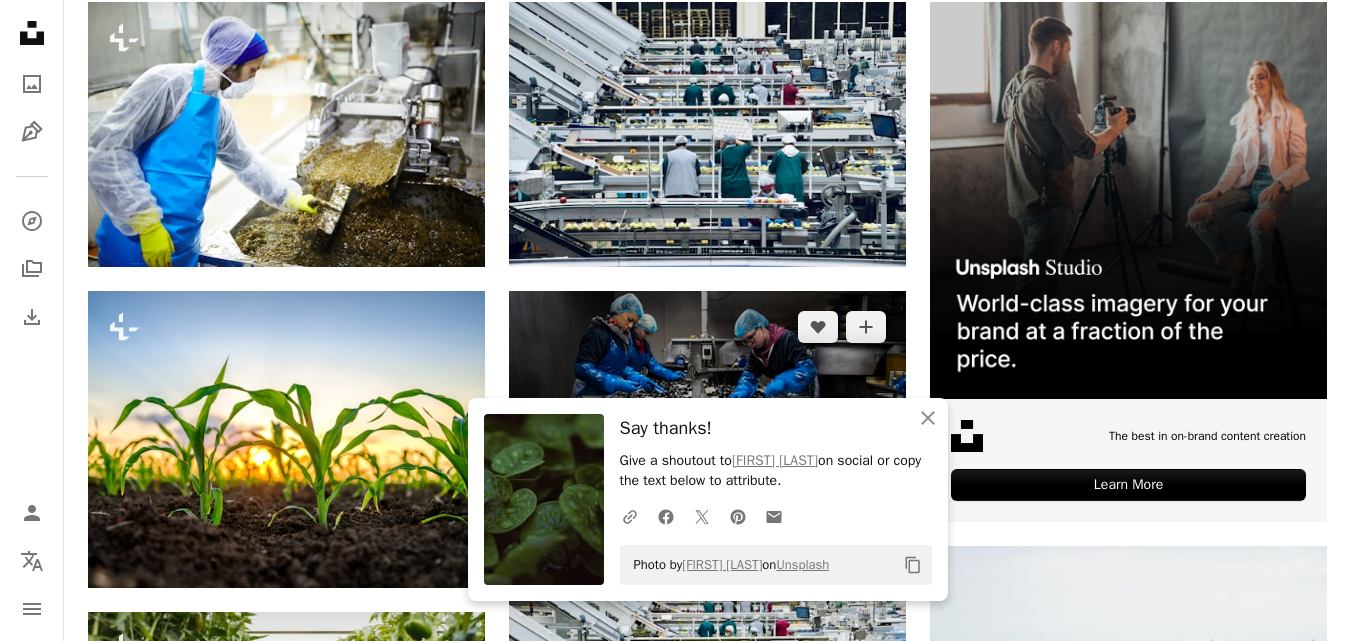 scroll, scrollTop: 500, scrollLeft: 0, axis: vertical 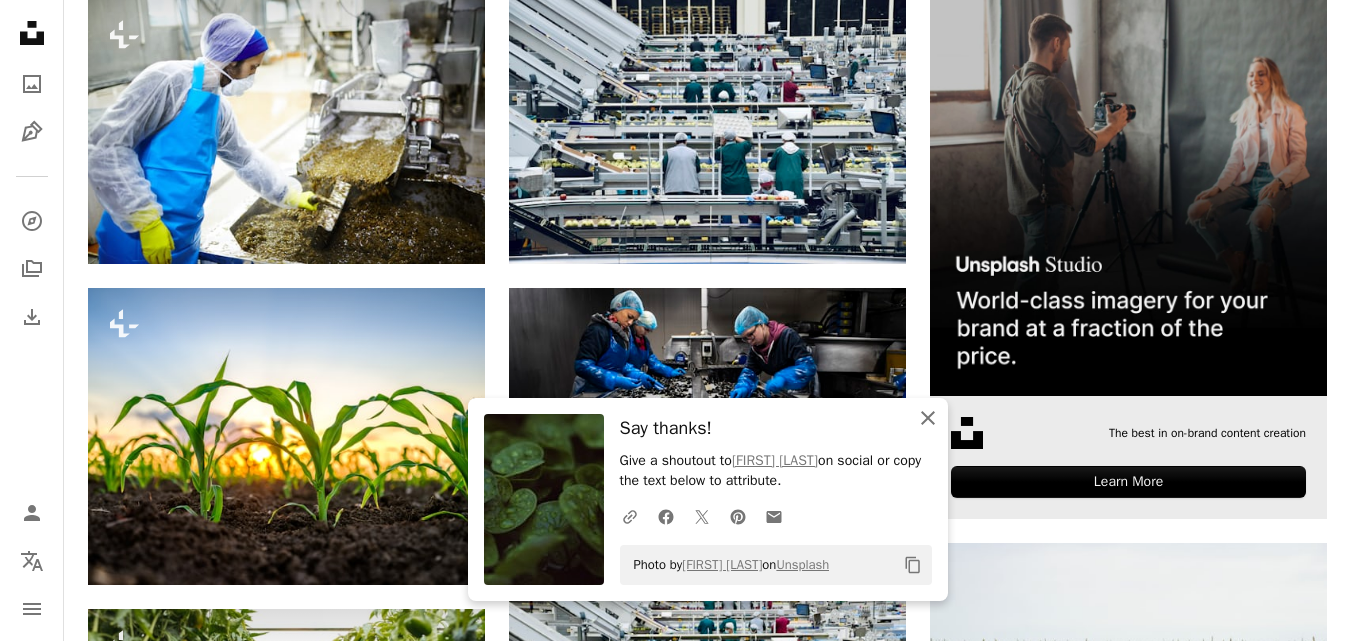 drag, startPoint x: 936, startPoint y: 413, endPoint x: 1058, endPoint y: 473, distance: 135.95587 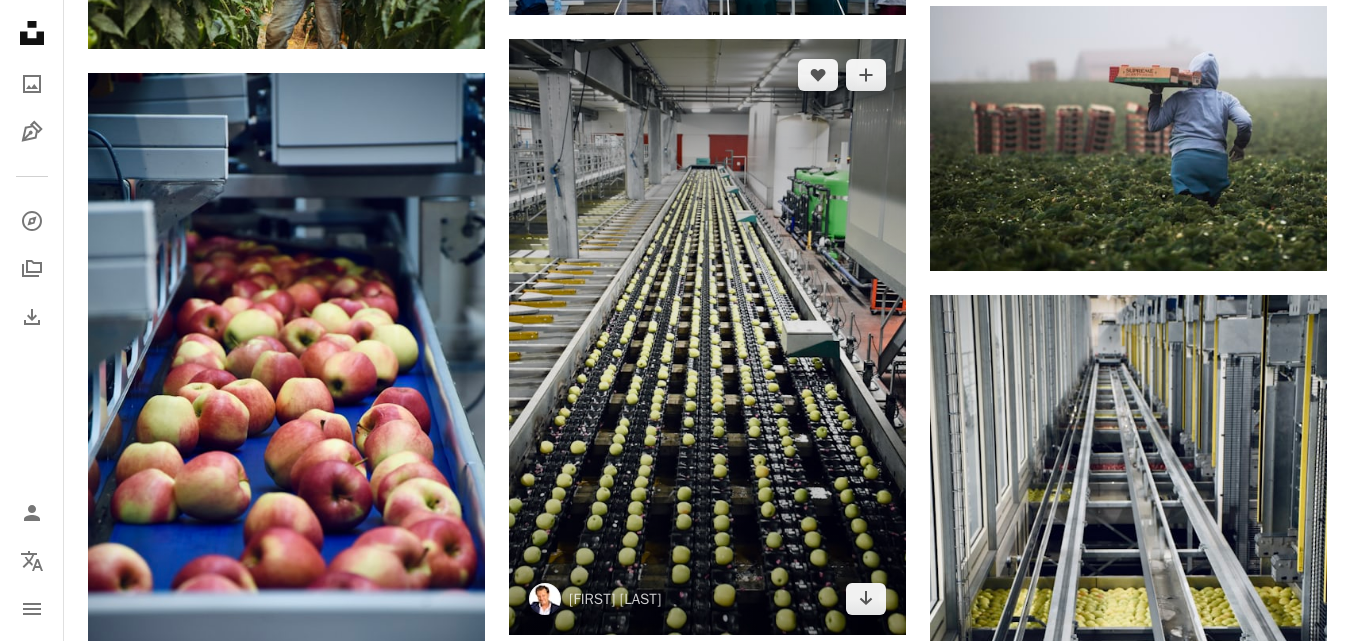 scroll, scrollTop: 1400, scrollLeft: 0, axis: vertical 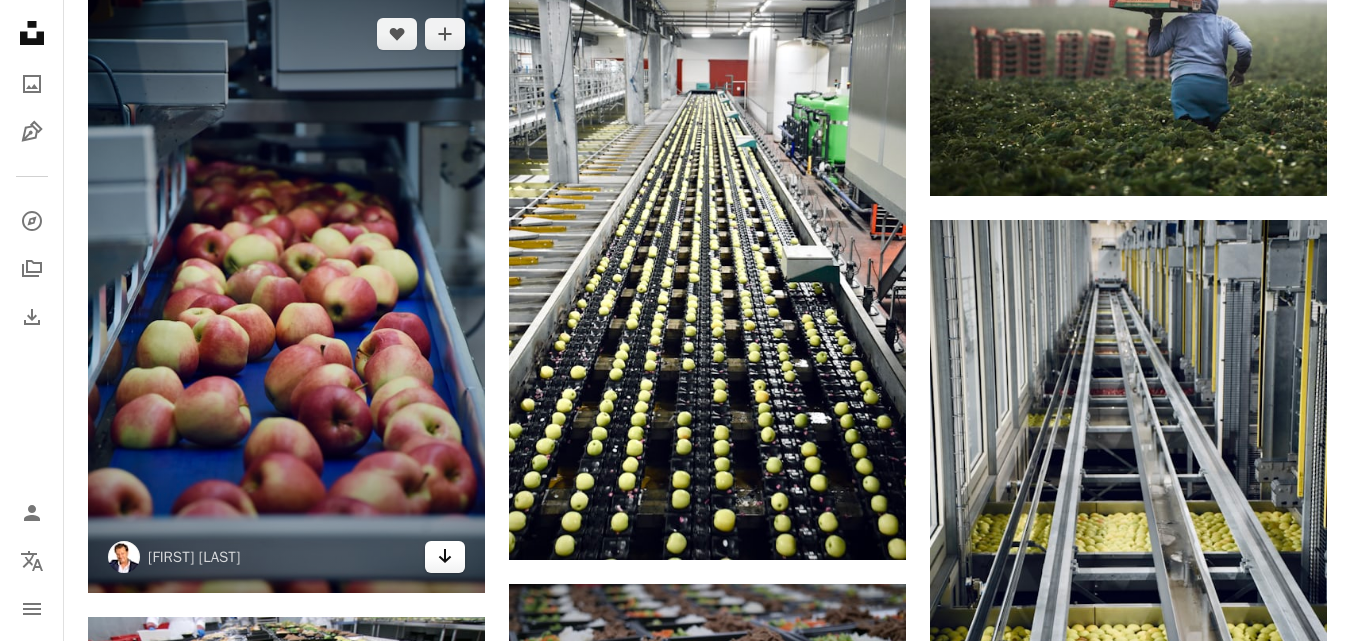 click on "Arrow pointing down" 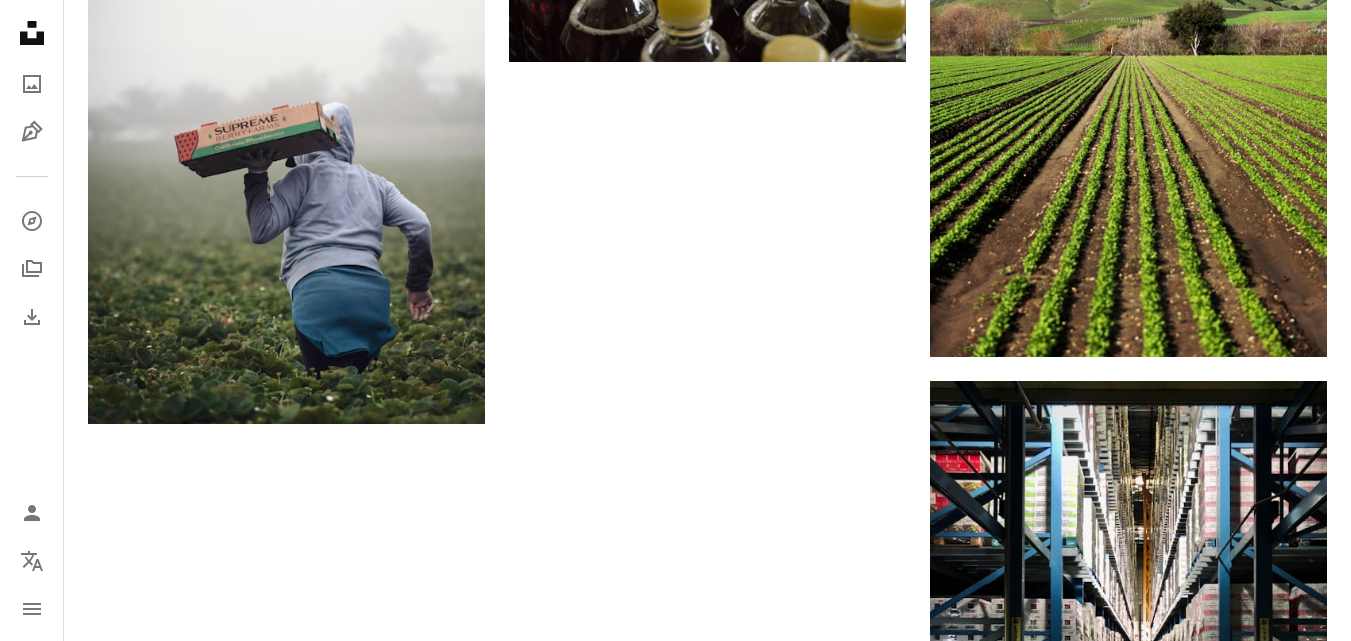 scroll, scrollTop: 2700, scrollLeft: 0, axis: vertical 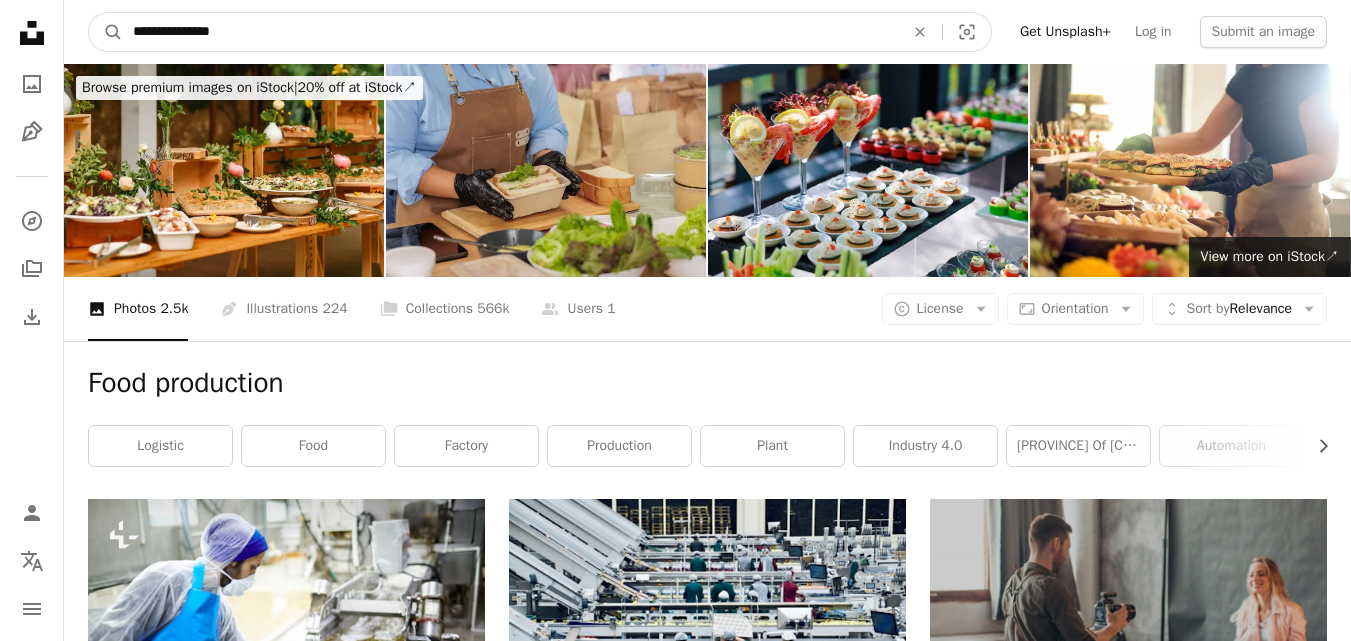 click on "**********" at bounding box center [510, 32] 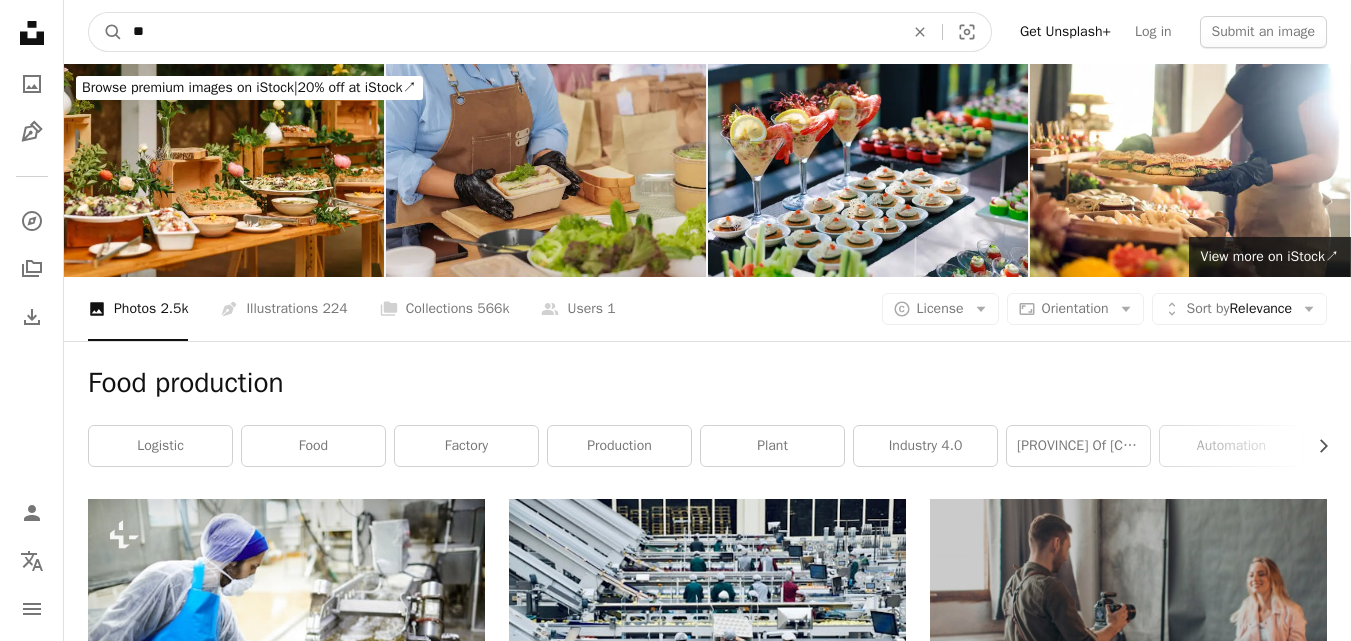 type on "*" 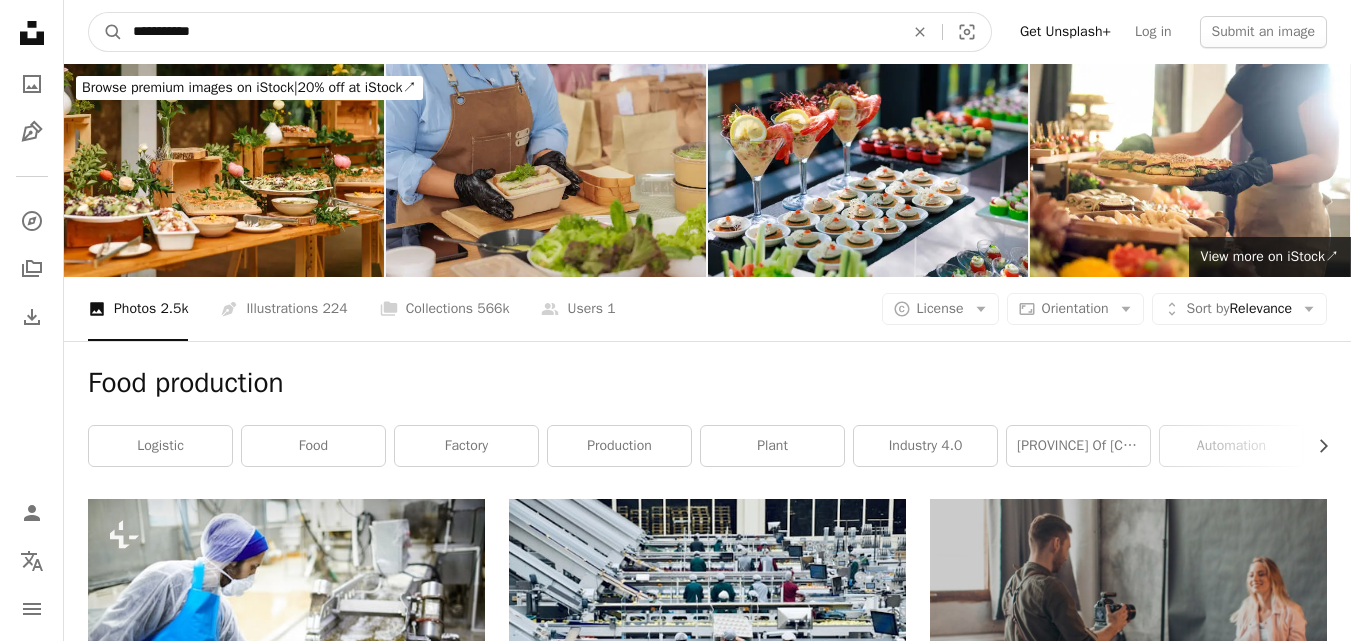 type on "**********" 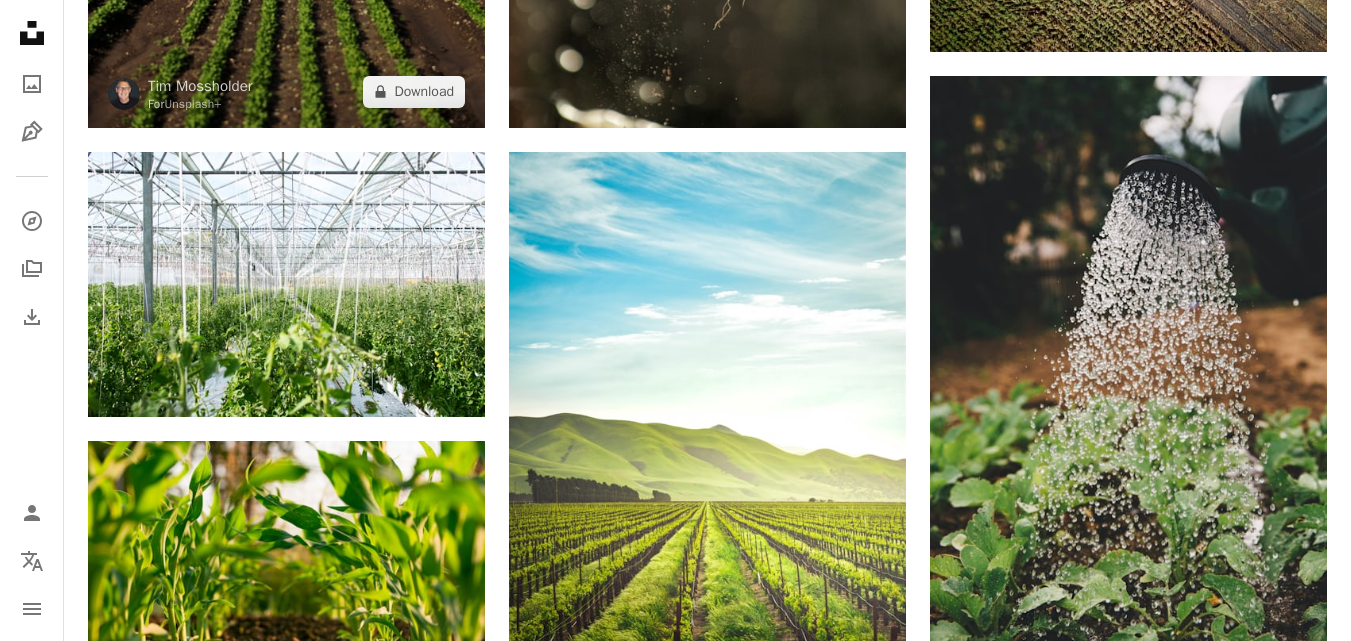 scroll, scrollTop: 1400, scrollLeft: 0, axis: vertical 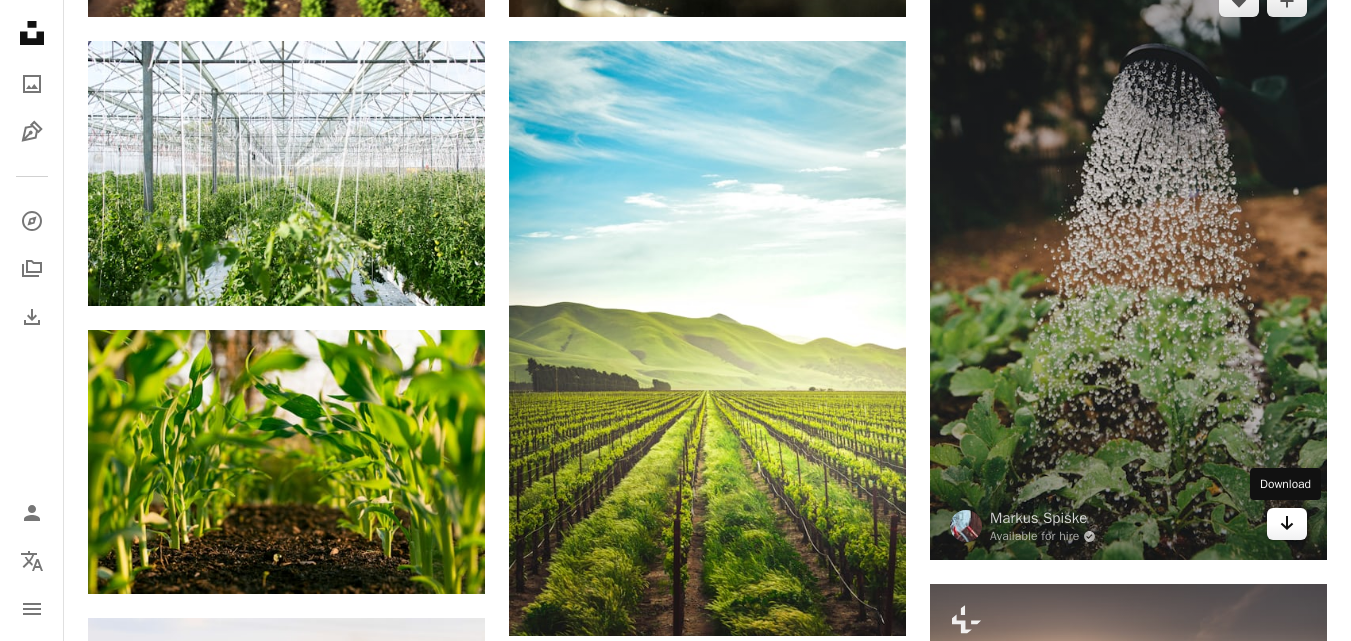 click on "Arrow pointing down" 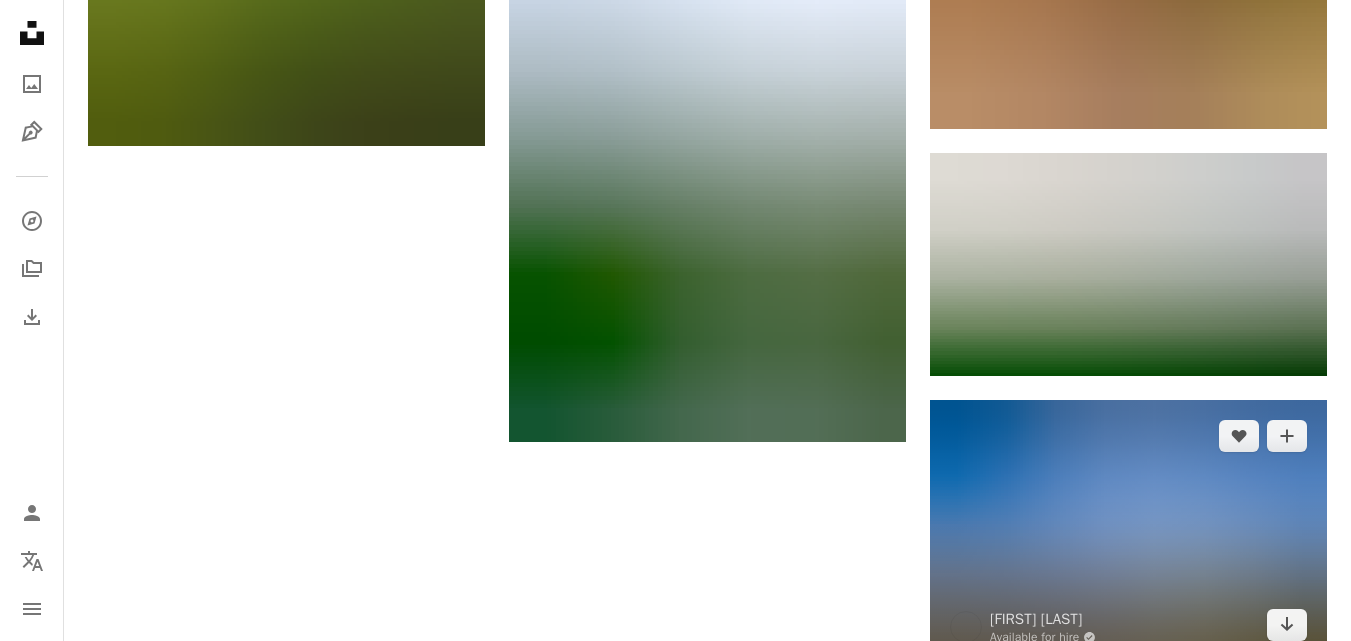 scroll, scrollTop: 3000, scrollLeft: 0, axis: vertical 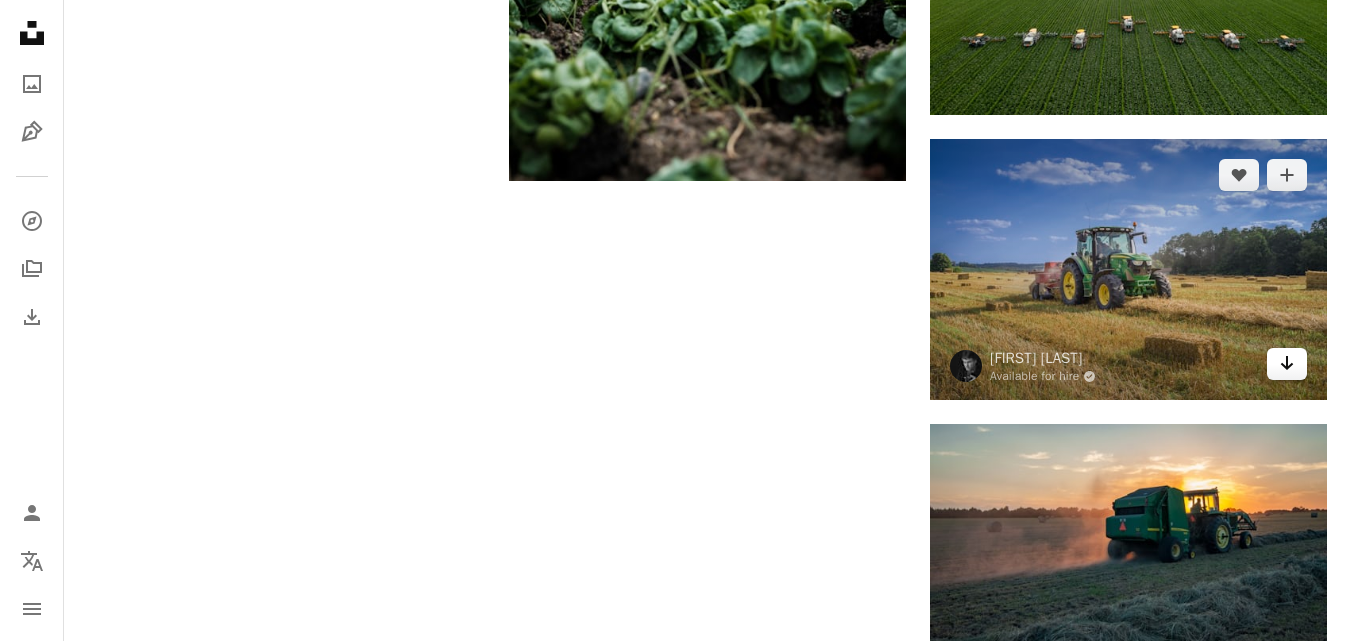 click on "Arrow pointing down" 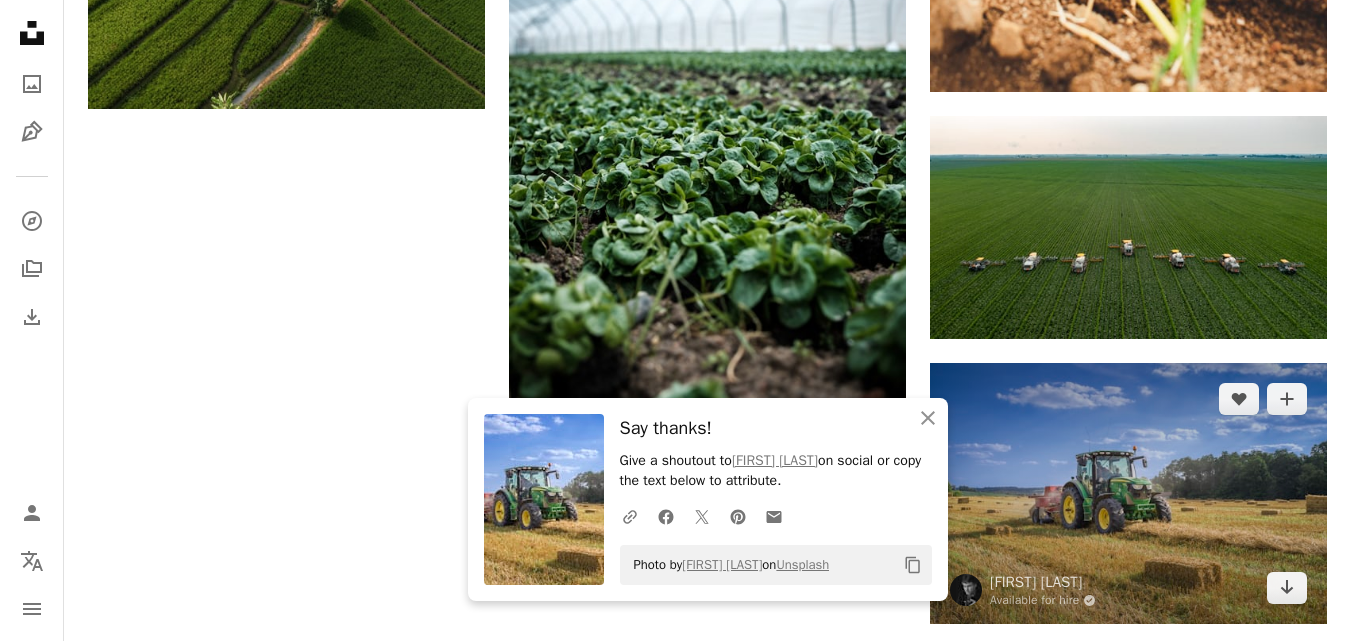 scroll, scrollTop: 2700, scrollLeft: 0, axis: vertical 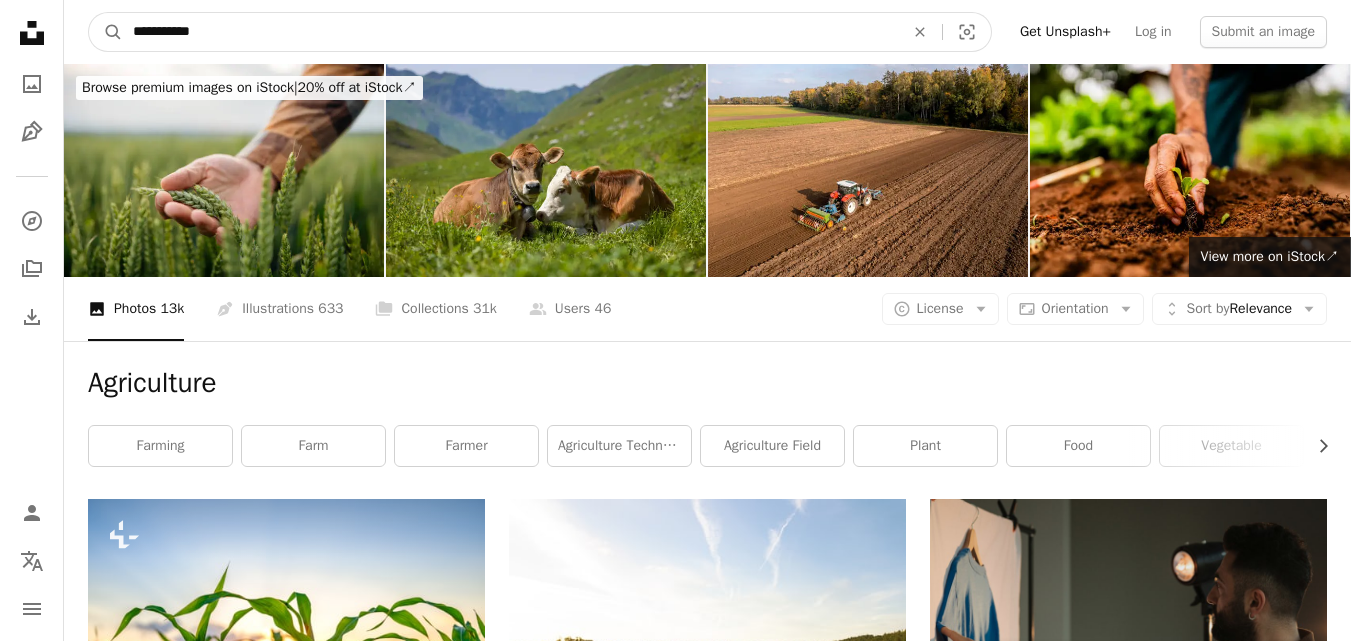 click on "**********" at bounding box center (510, 32) 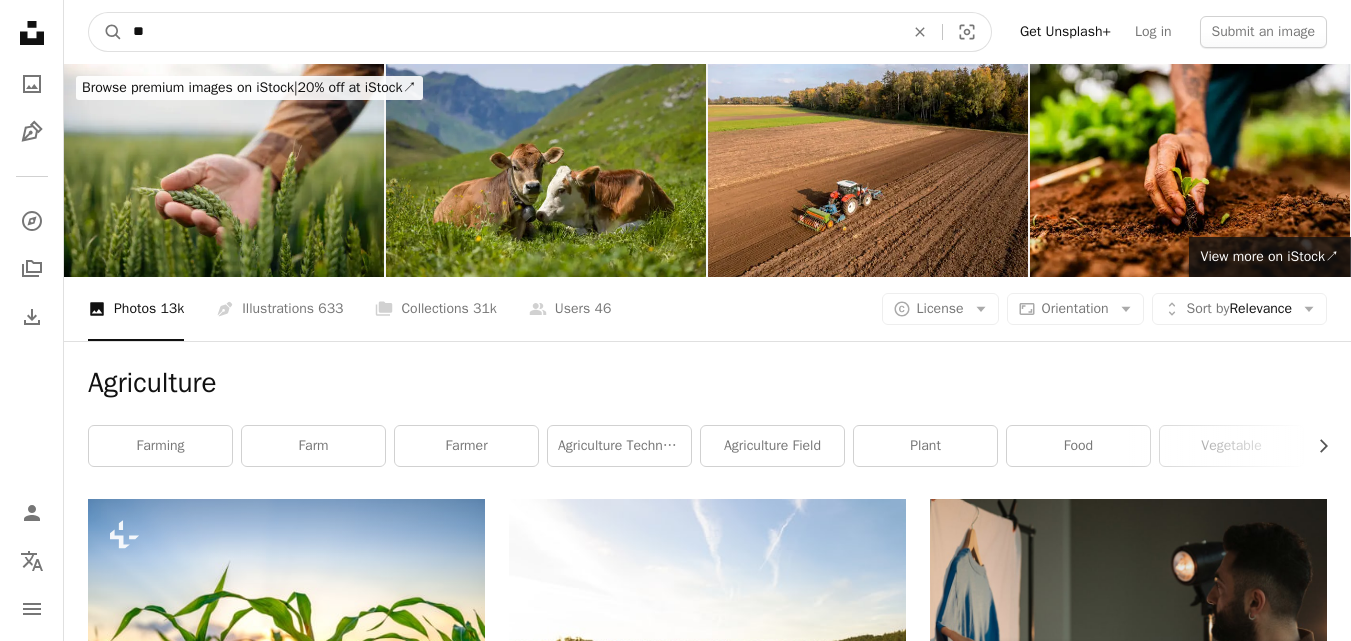 type on "*" 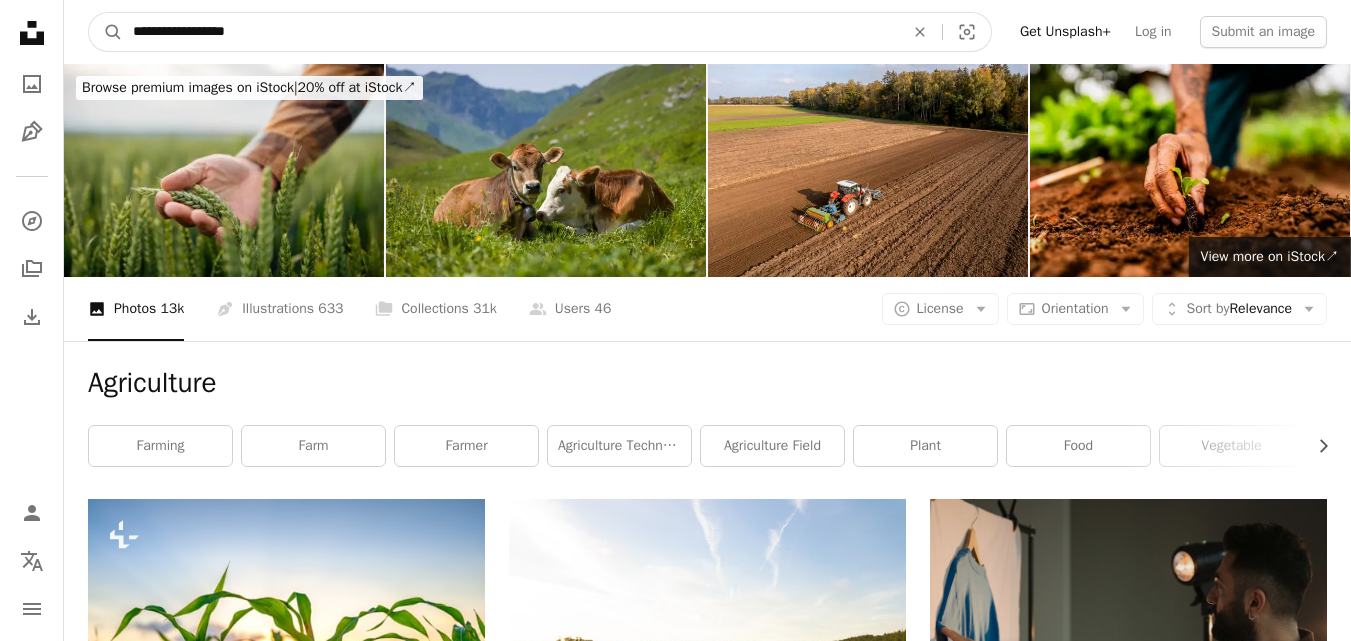 type on "**********" 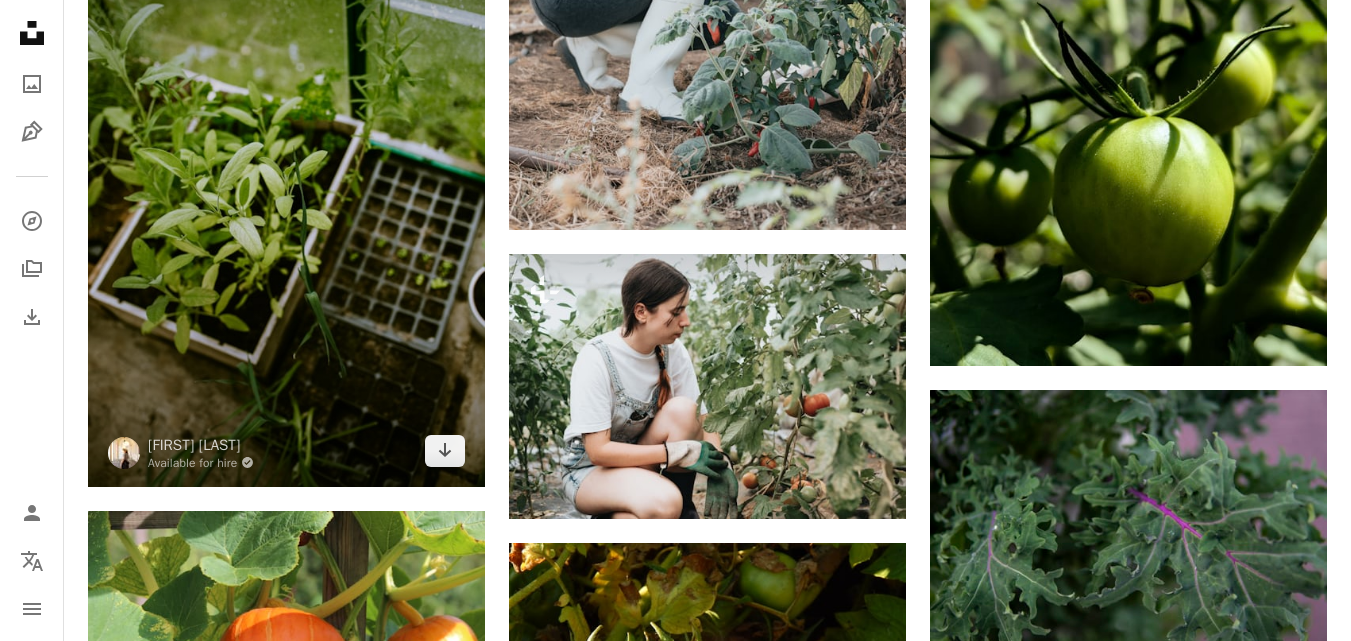 scroll, scrollTop: 2300, scrollLeft: 0, axis: vertical 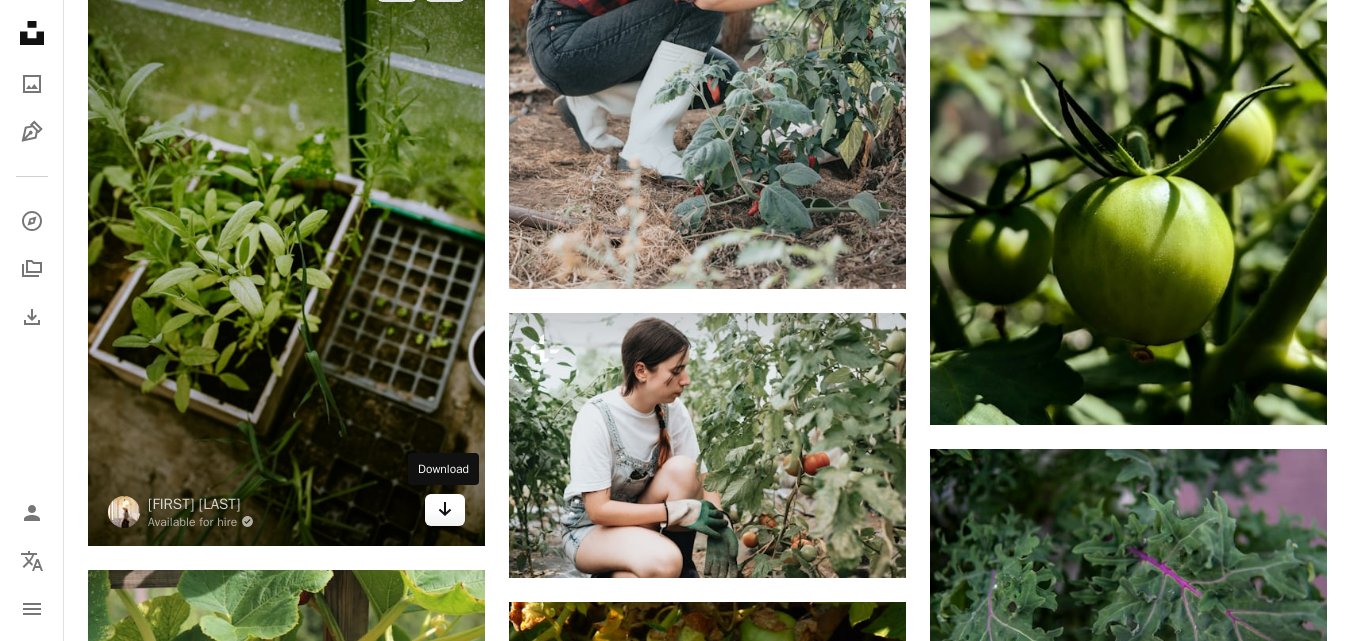 drag, startPoint x: 427, startPoint y: 515, endPoint x: 436, endPoint y: 508, distance: 11.401754 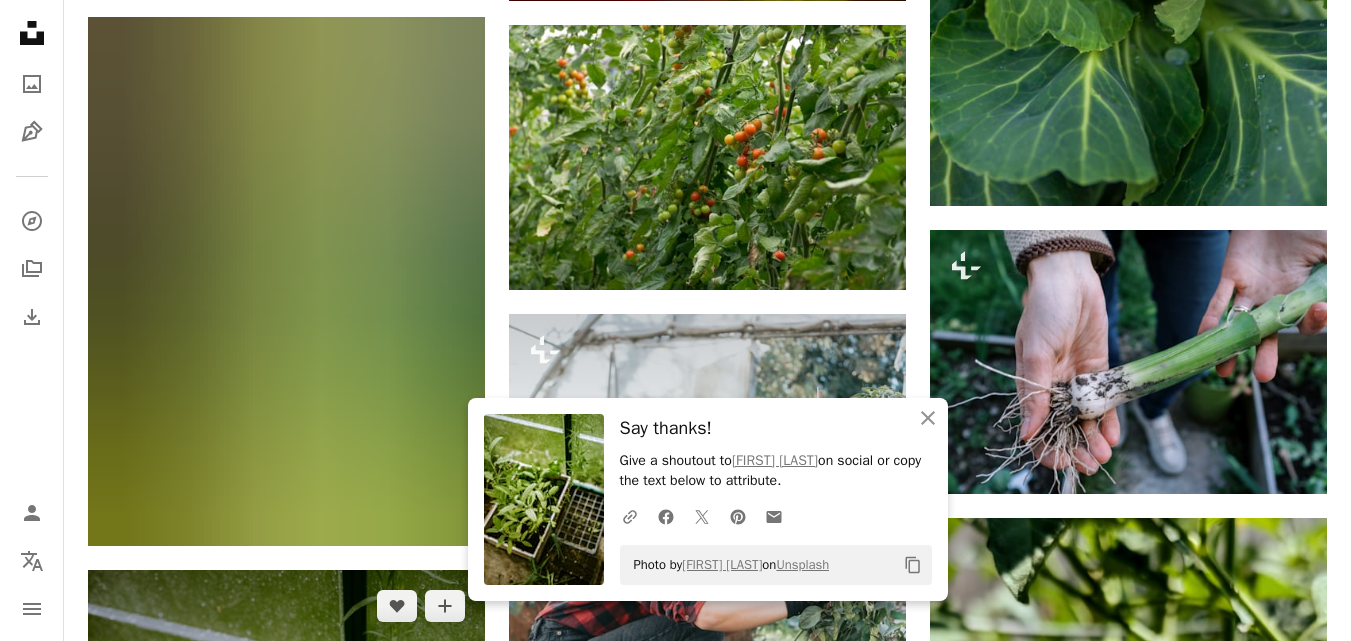 scroll, scrollTop: 1700, scrollLeft: 0, axis: vertical 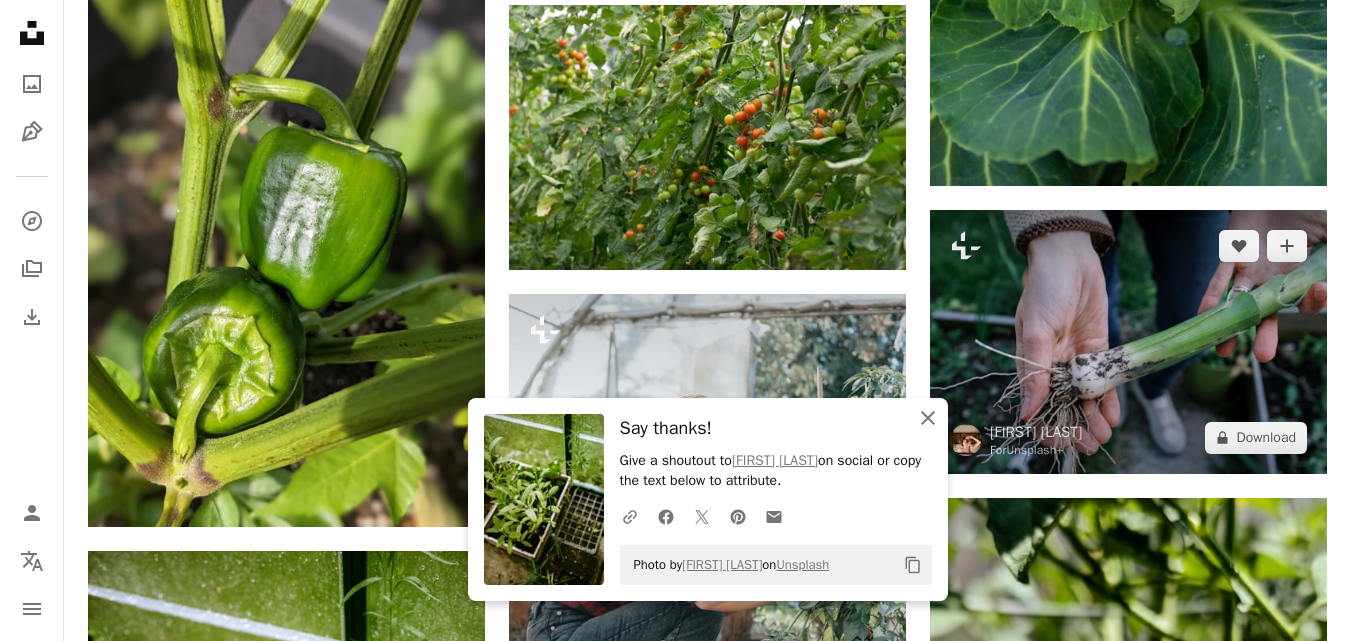 click on "An X shape" 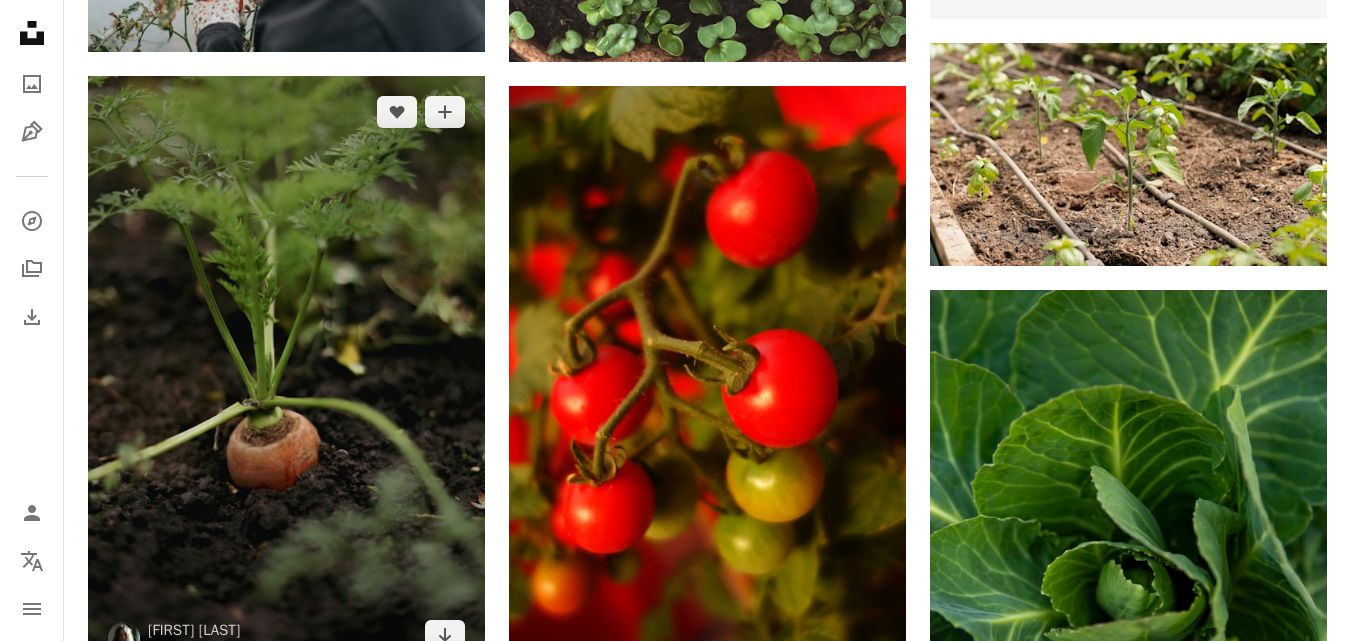 scroll, scrollTop: 1200, scrollLeft: 0, axis: vertical 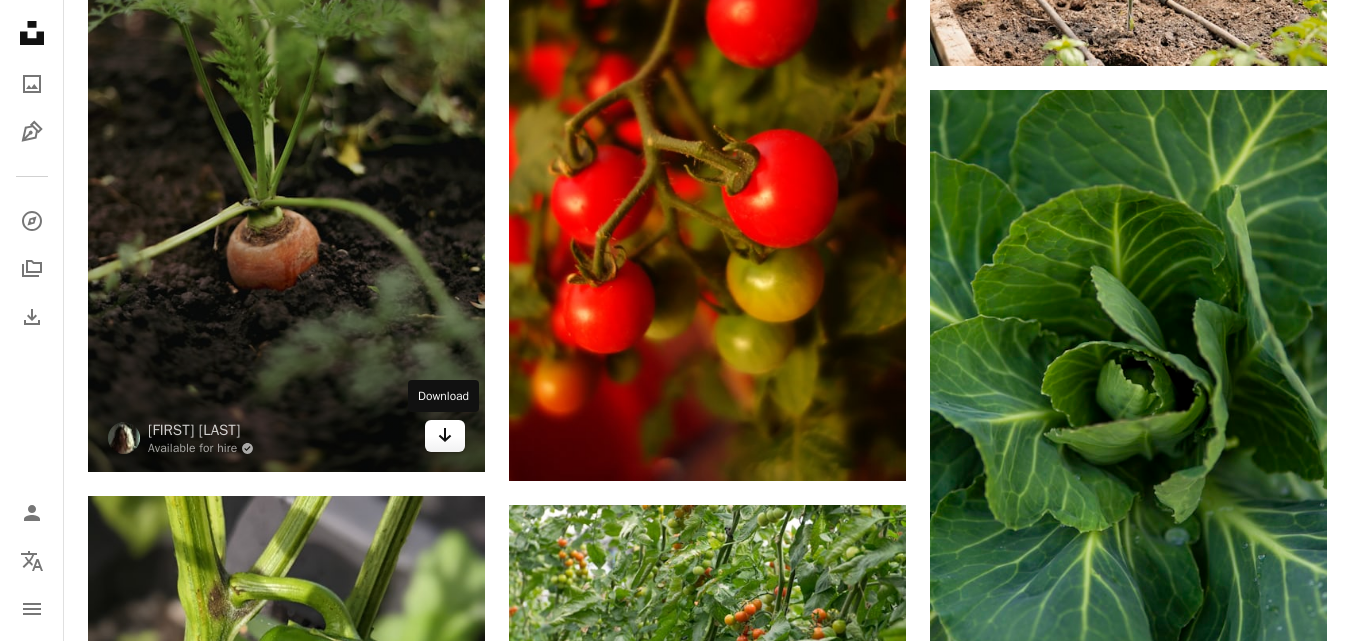 click on "Arrow pointing down" at bounding box center (445, 436) 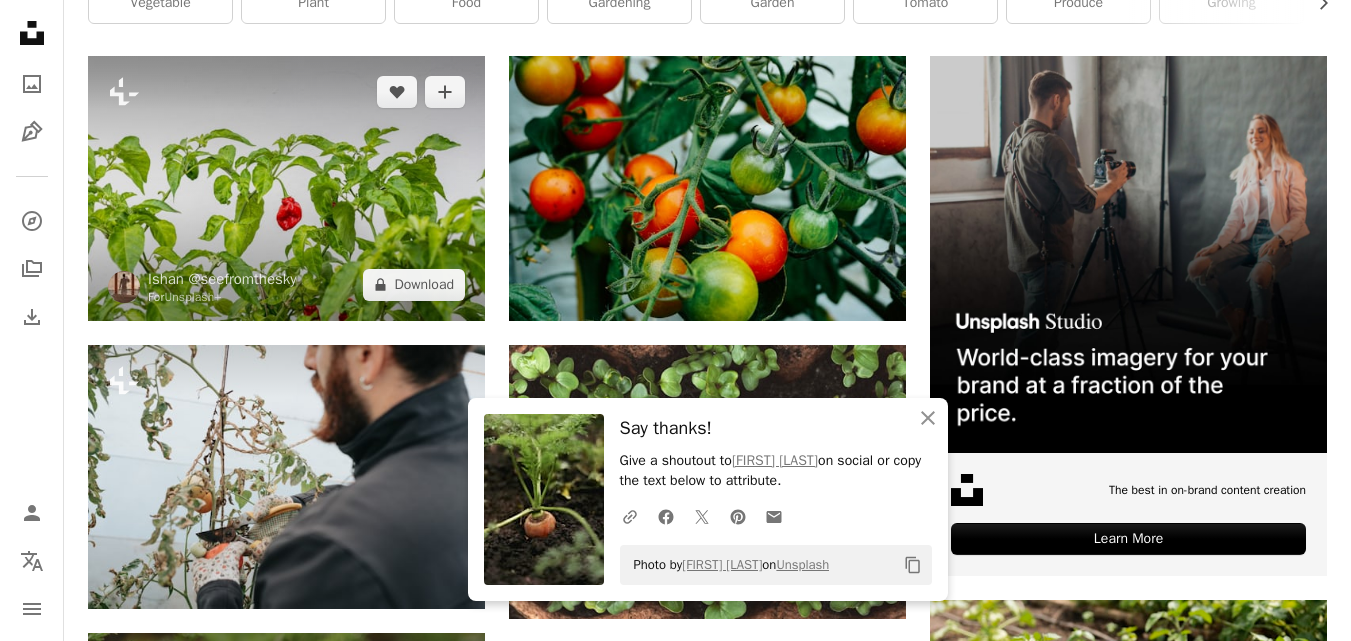 scroll, scrollTop: 300, scrollLeft: 0, axis: vertical 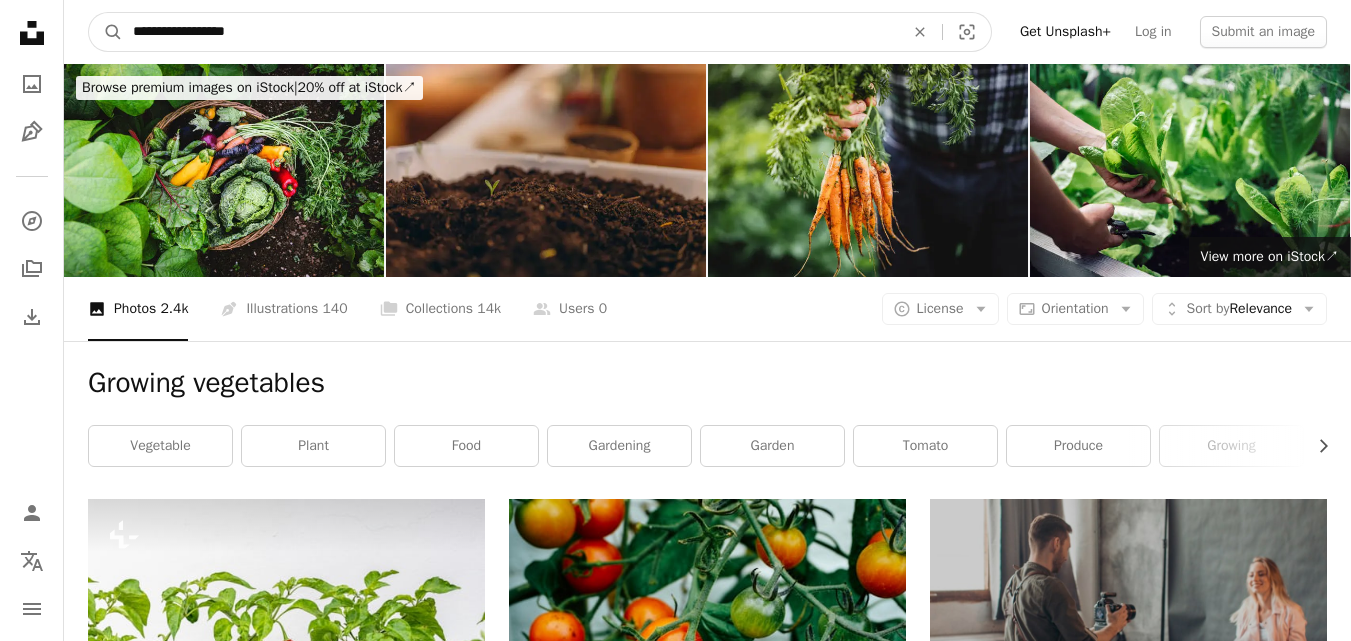 click on "**********" at bounding box center [510, 32] 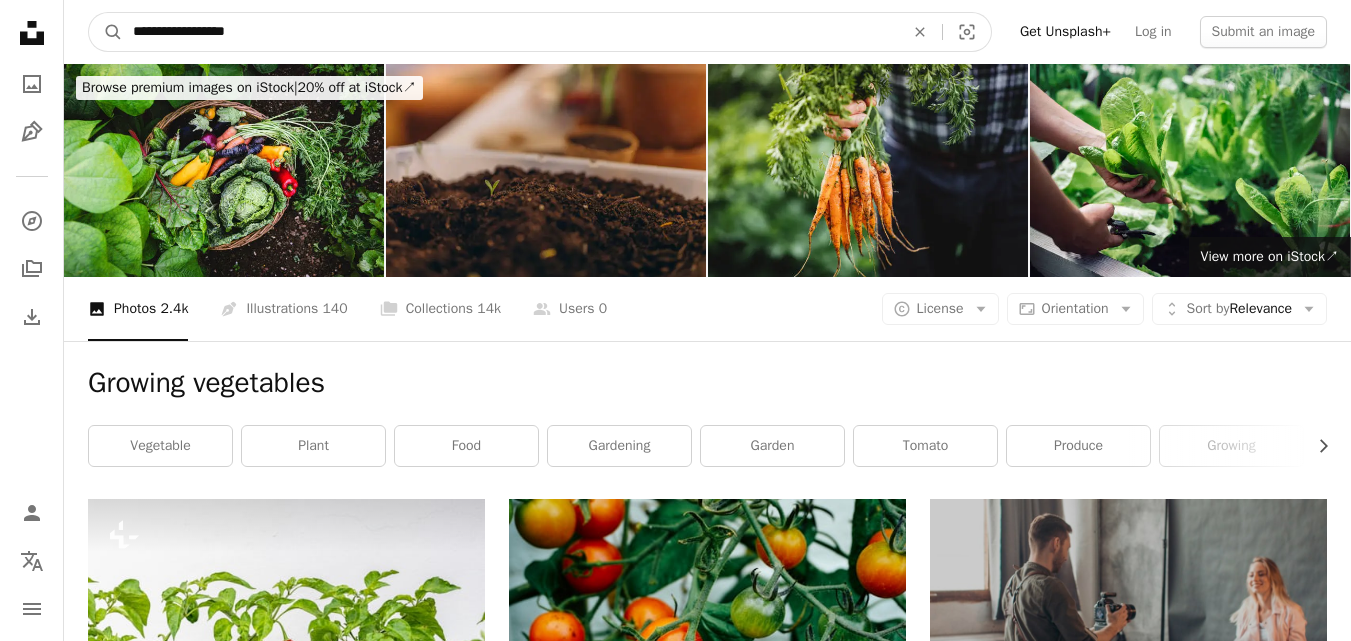 click on "**********" at bounding box center [510, 32] 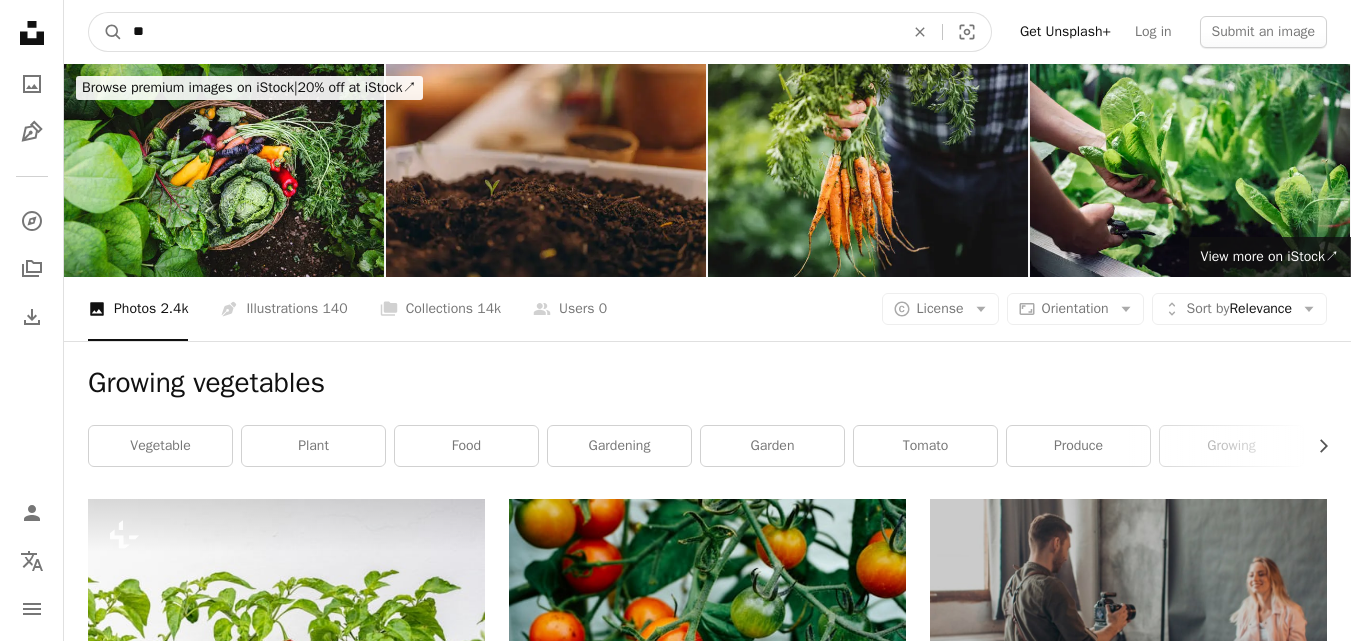 type on "*" 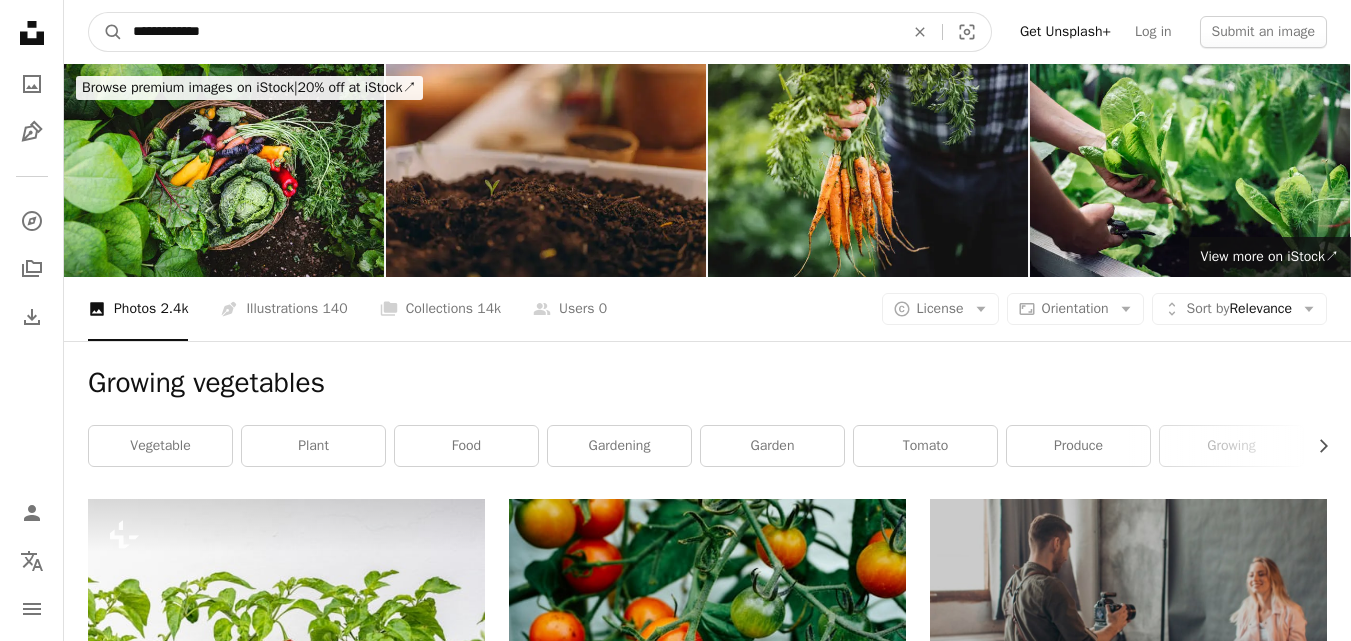 type on "**********" 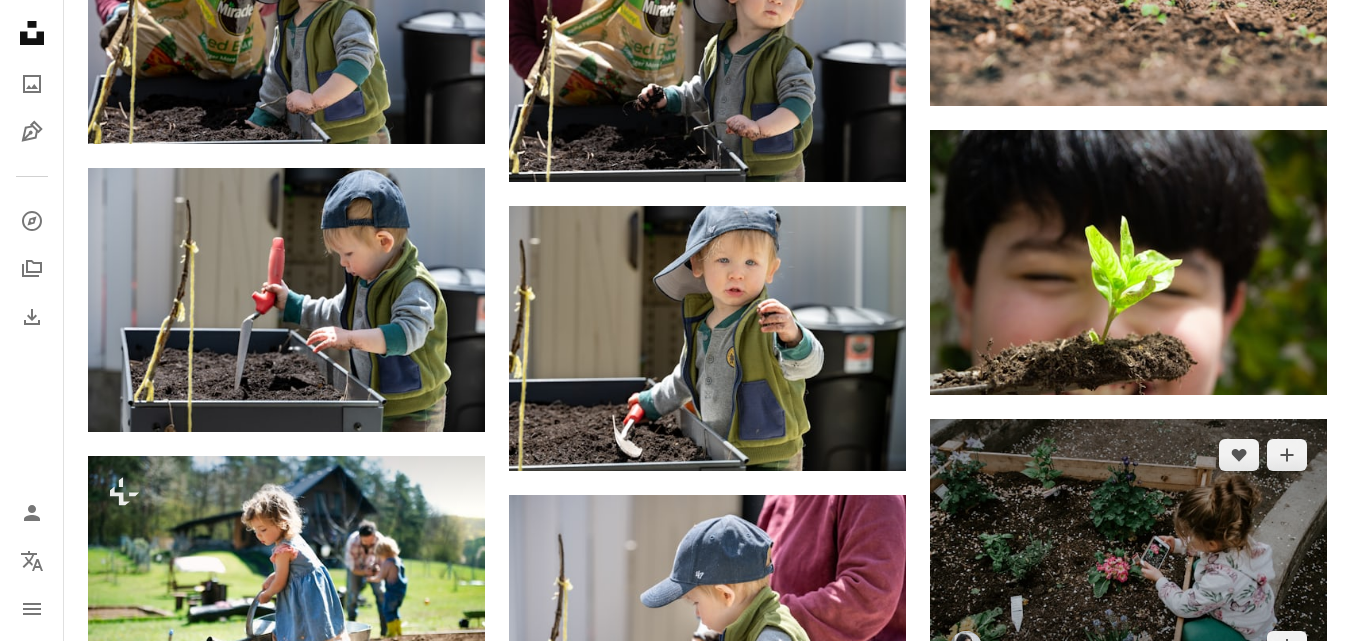 scroll, scrollTop: 1600, scrollLeft: 0, axis: vertical 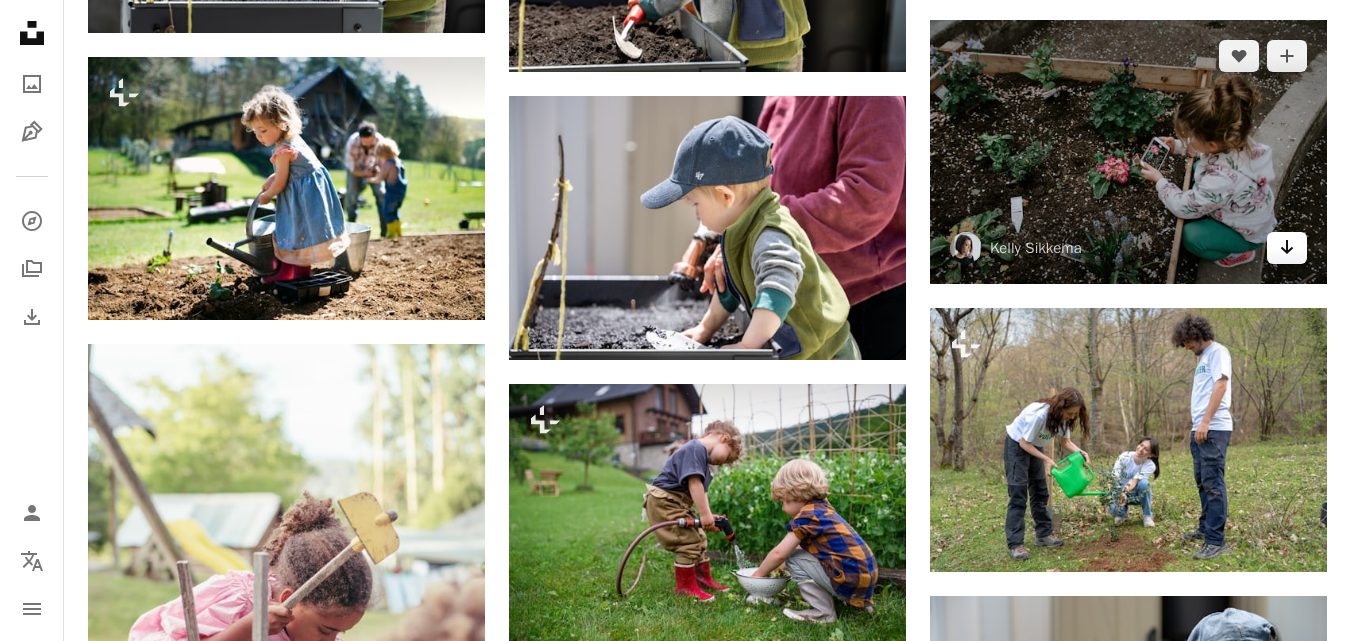 click on "Arrow pointing down" at bounding box center (1287, 248) 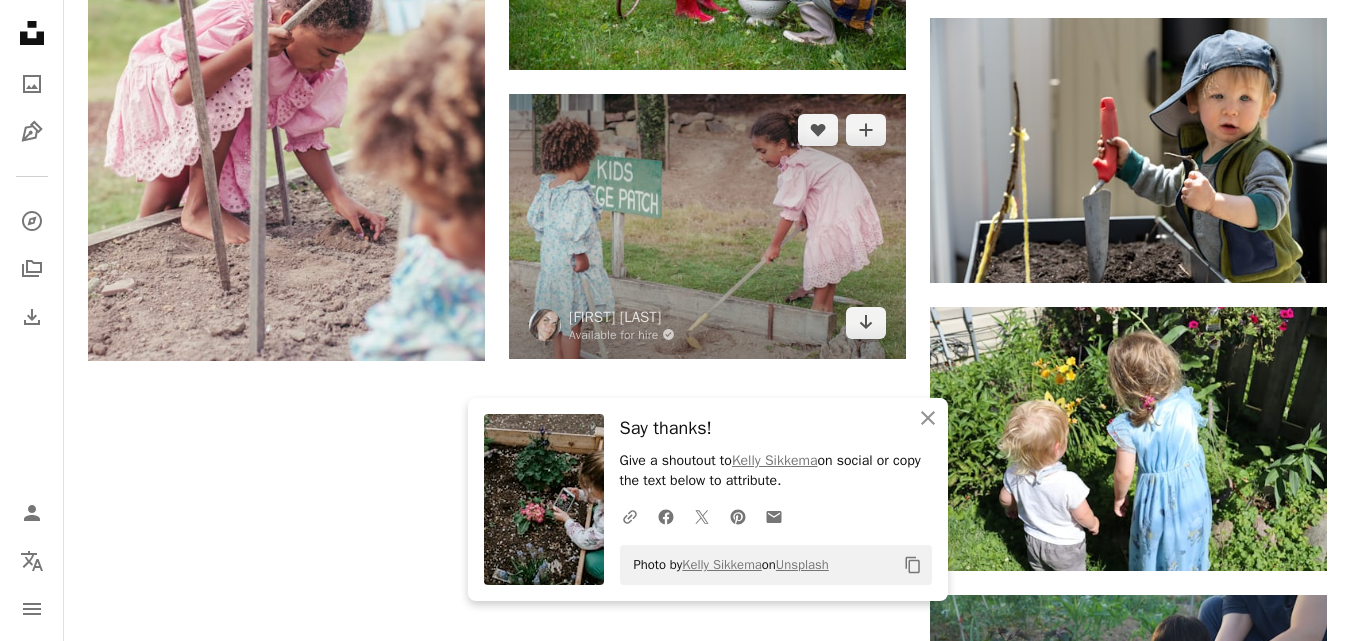 scroll, scrollTop: 2200, scrollLeft: 0, axis: vertical 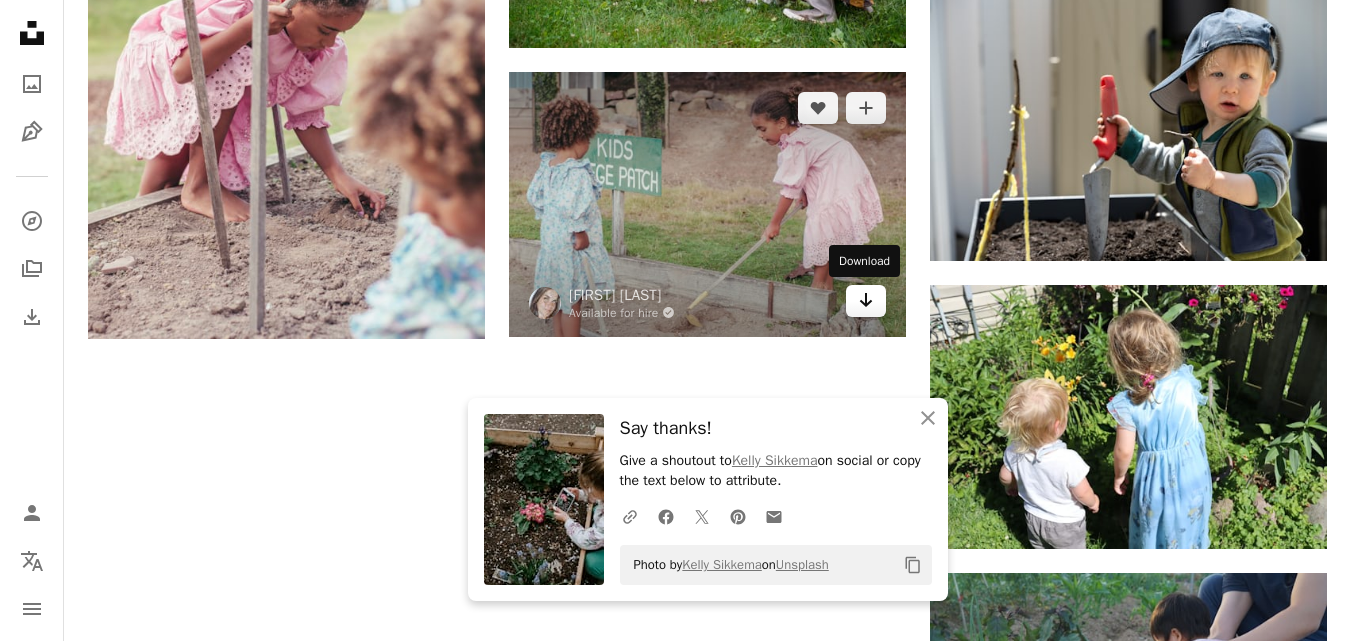 click on "Arrow pointing down" at bounding box center (866, 301) 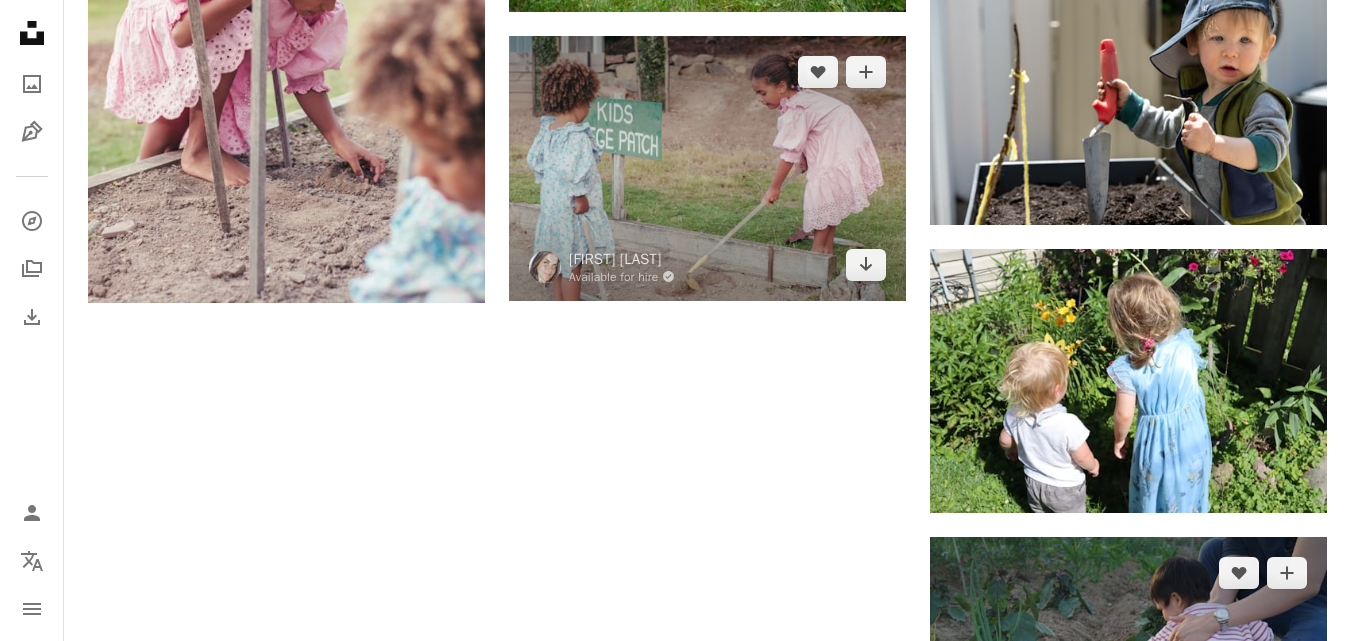 scroll, scrollTop: 2600, scrollLeft: 0, axis: vertical 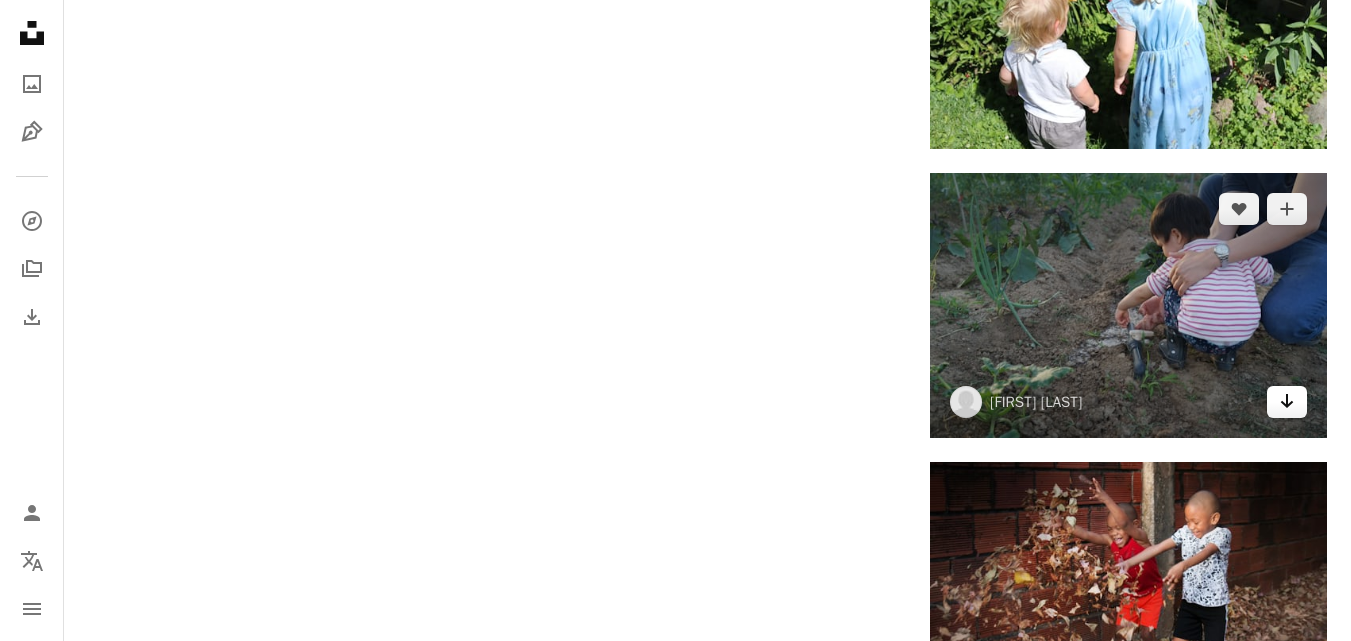 click 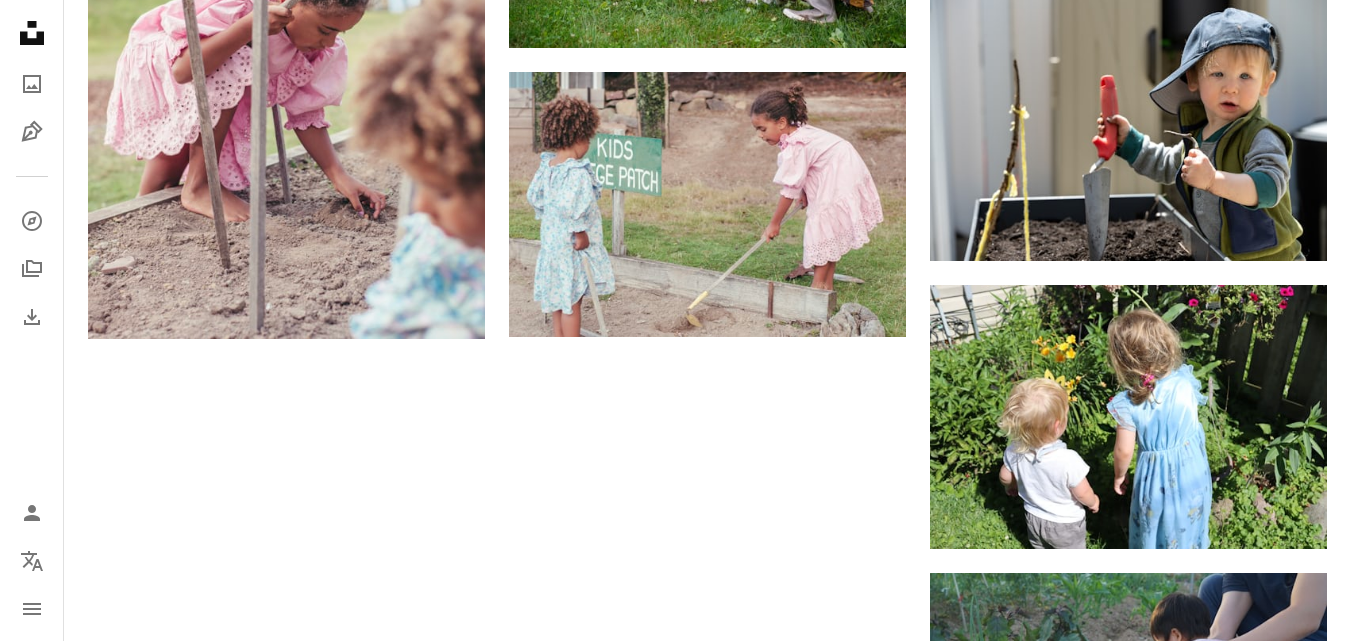 scroll, scrollTop: 0, scrollLeft: 0, axis: both 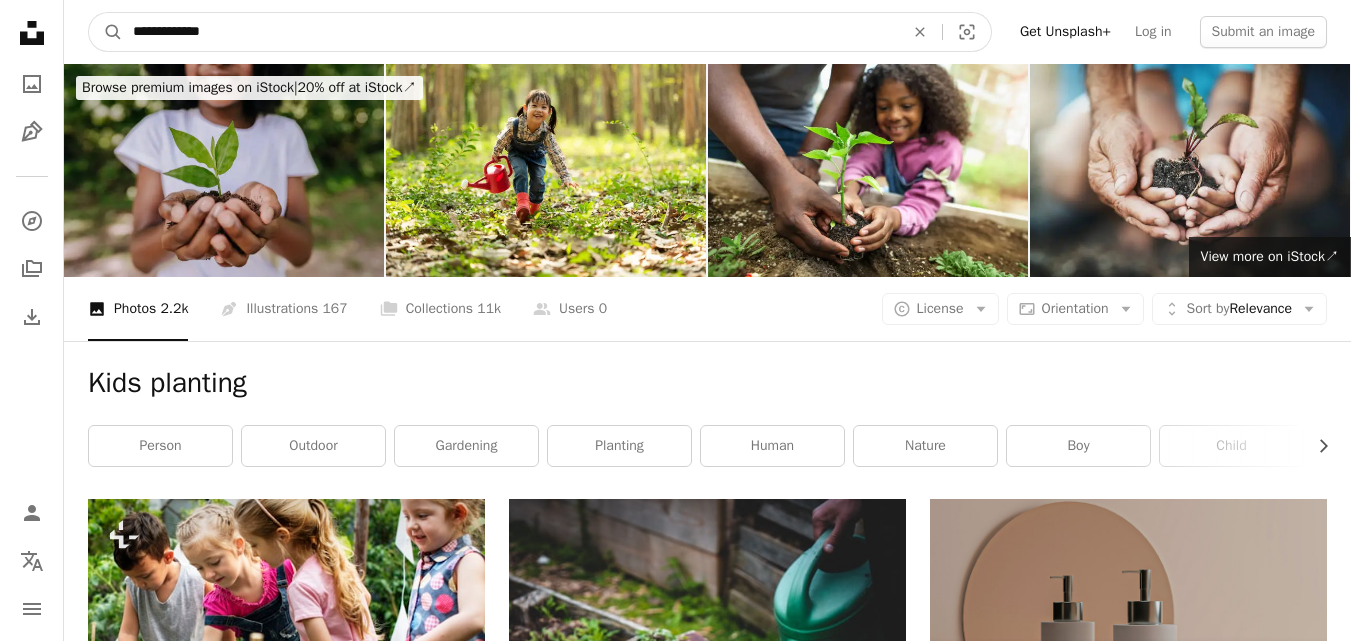 click on "**********" at bounding box center (510, 32) 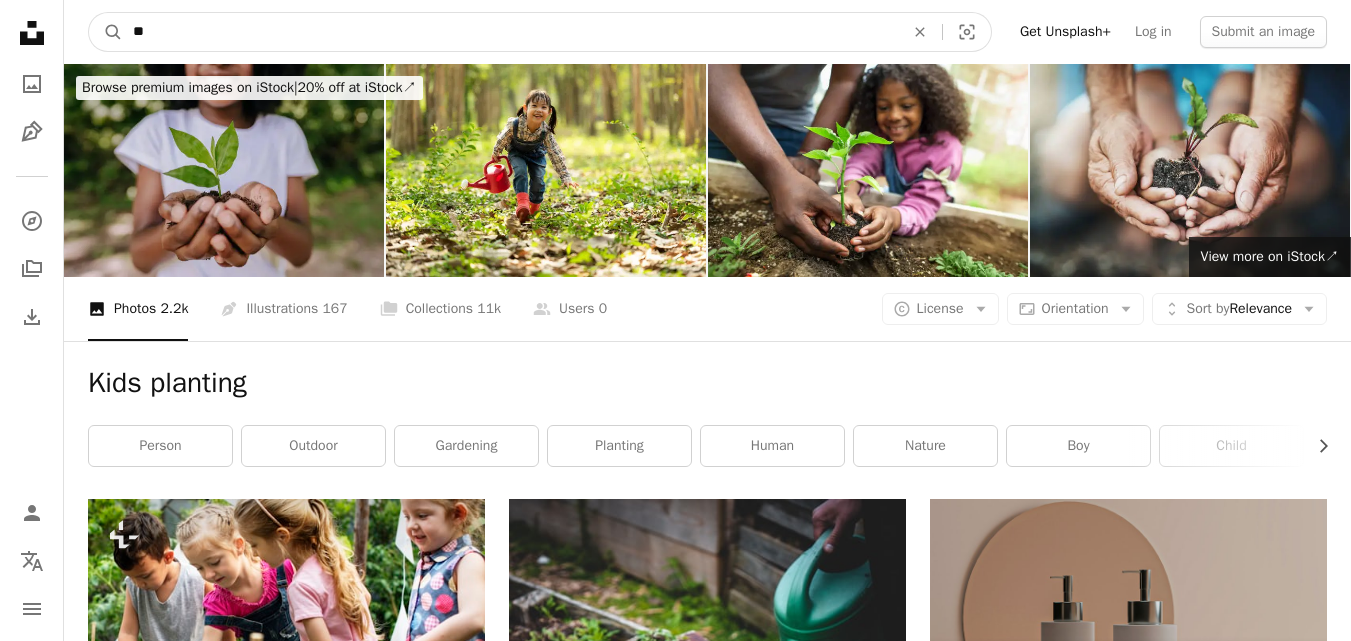 type on "*" 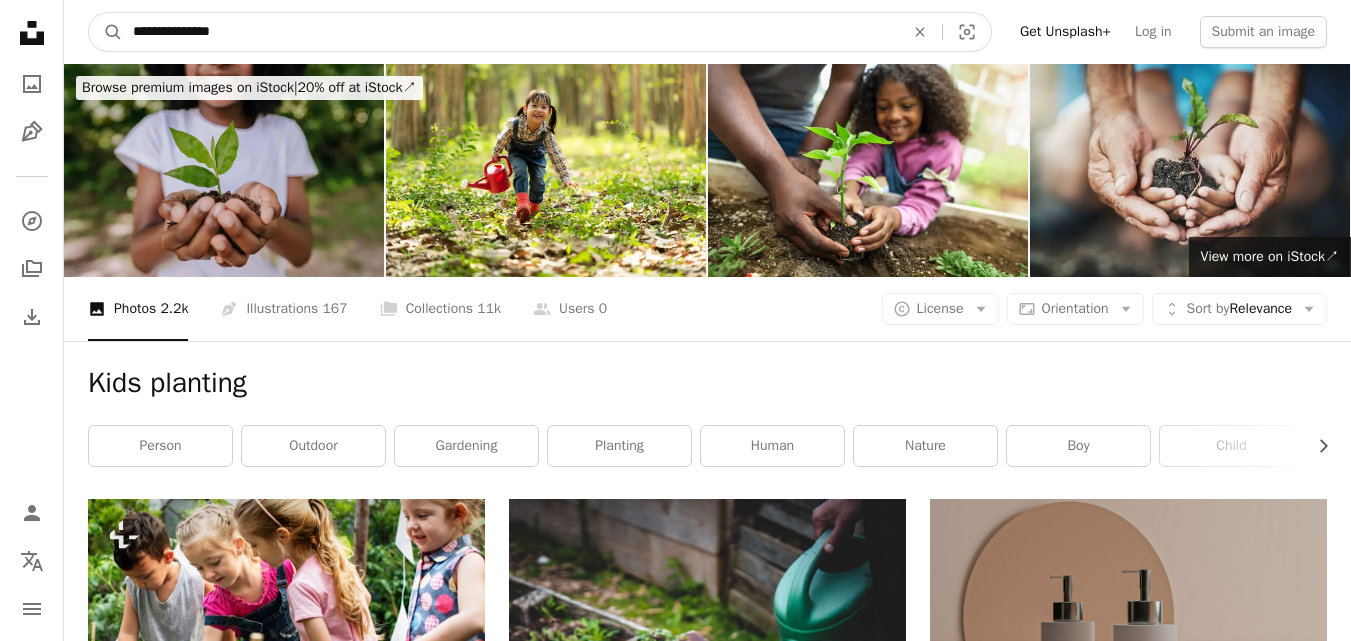 type on "**********" 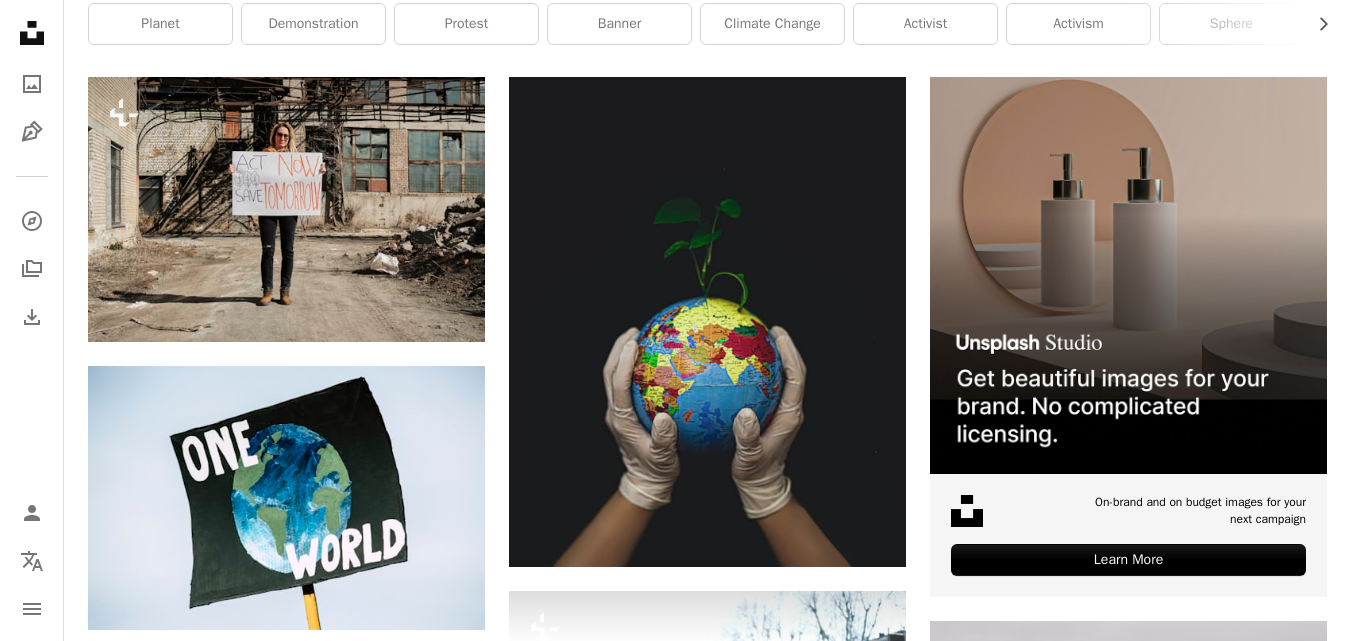 scroll, scrollTop: 400, scrollLeft: 0, axis: vertical 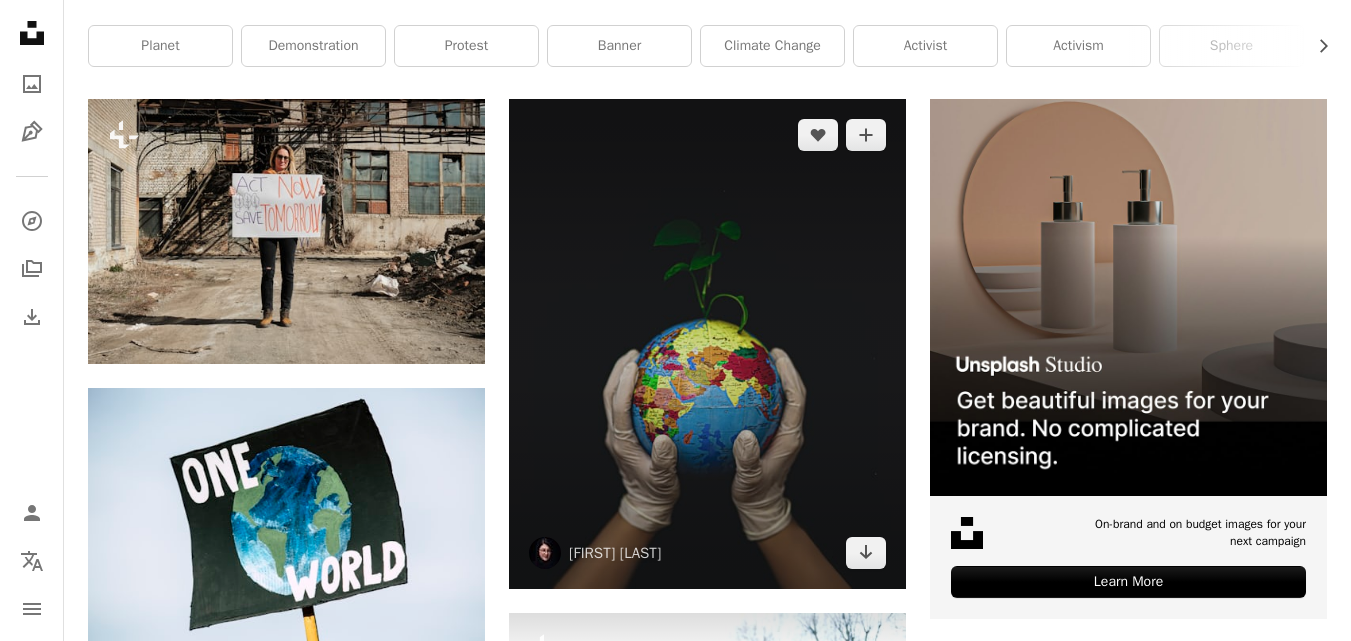 click at bounding box center [707, 344] 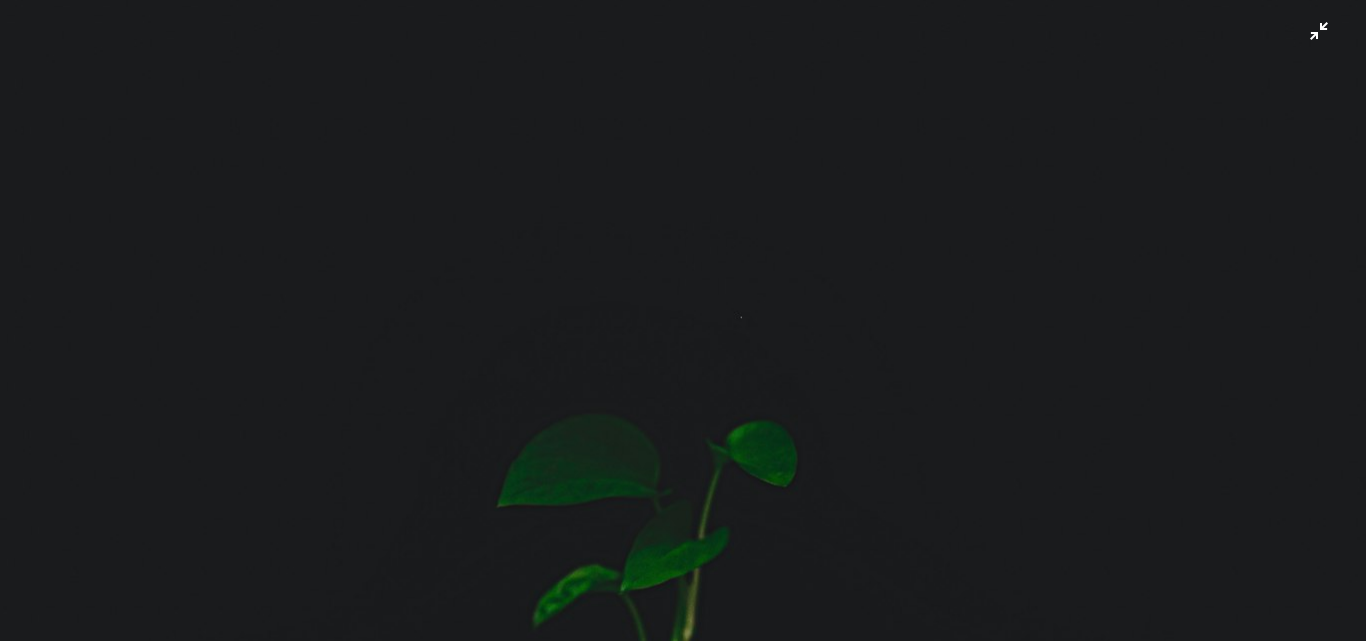 click at bounding box center [683, 844] 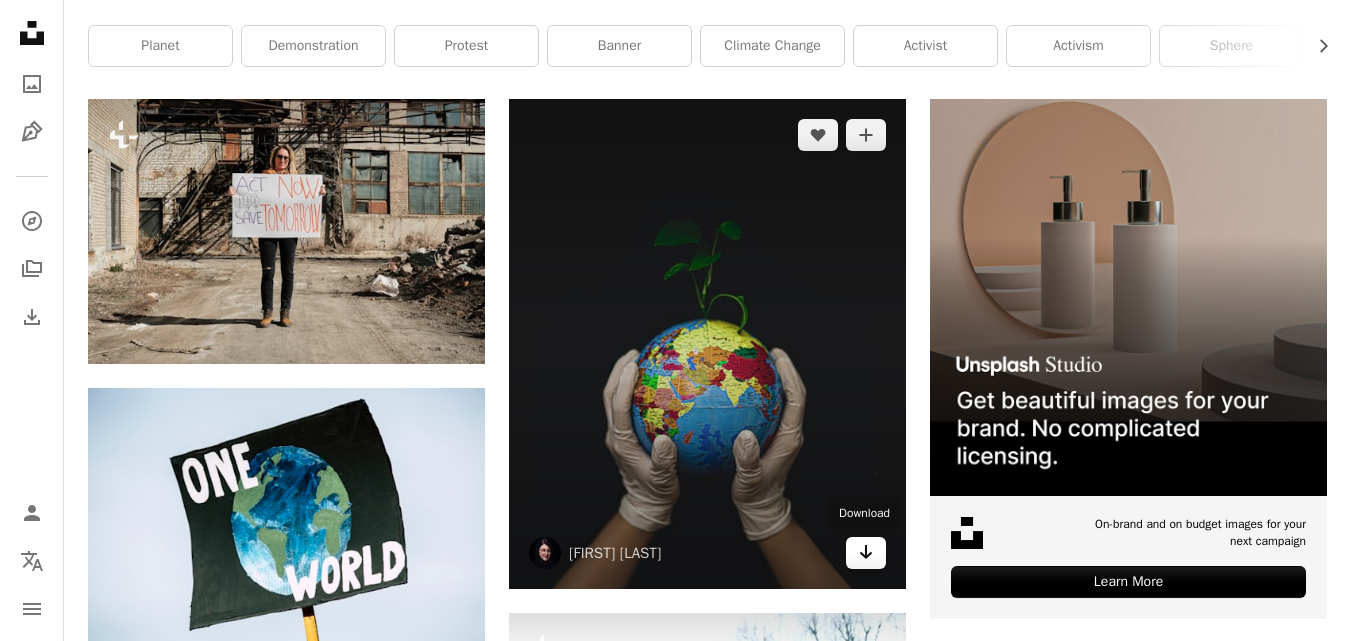 click 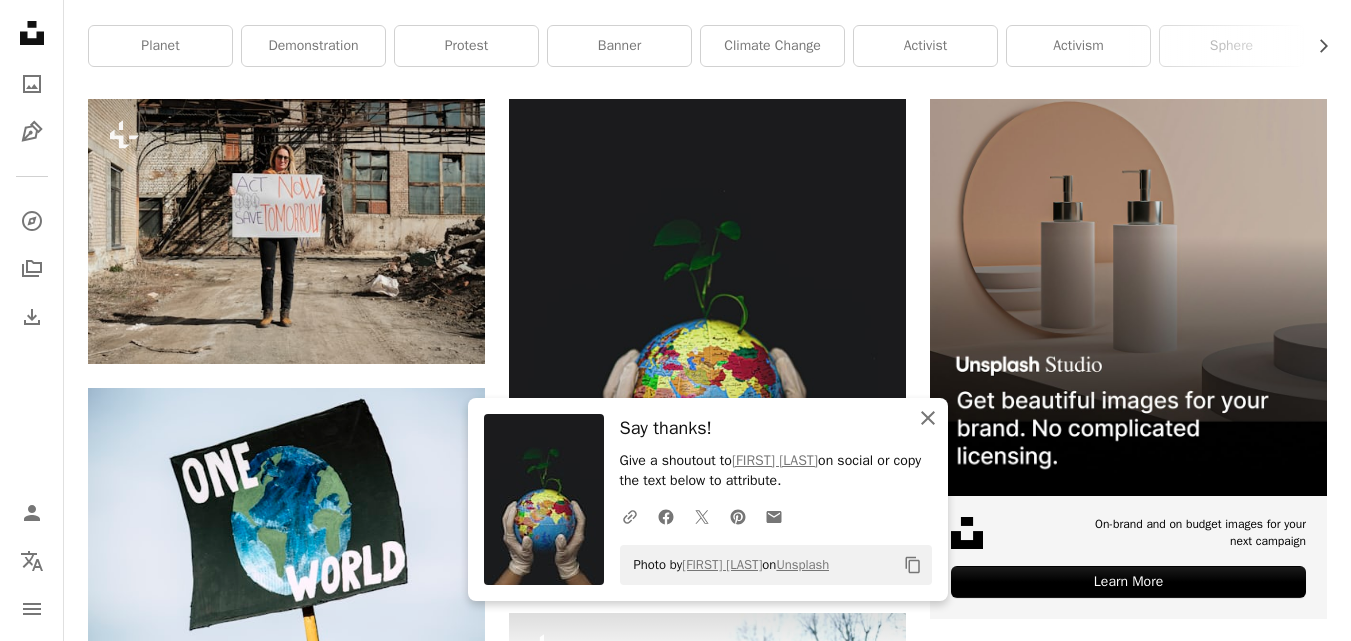 drag, startPoint x: 929, startPoint y: 408, endPoint x: 485, endPoint y: 19, distance: 590.3025 